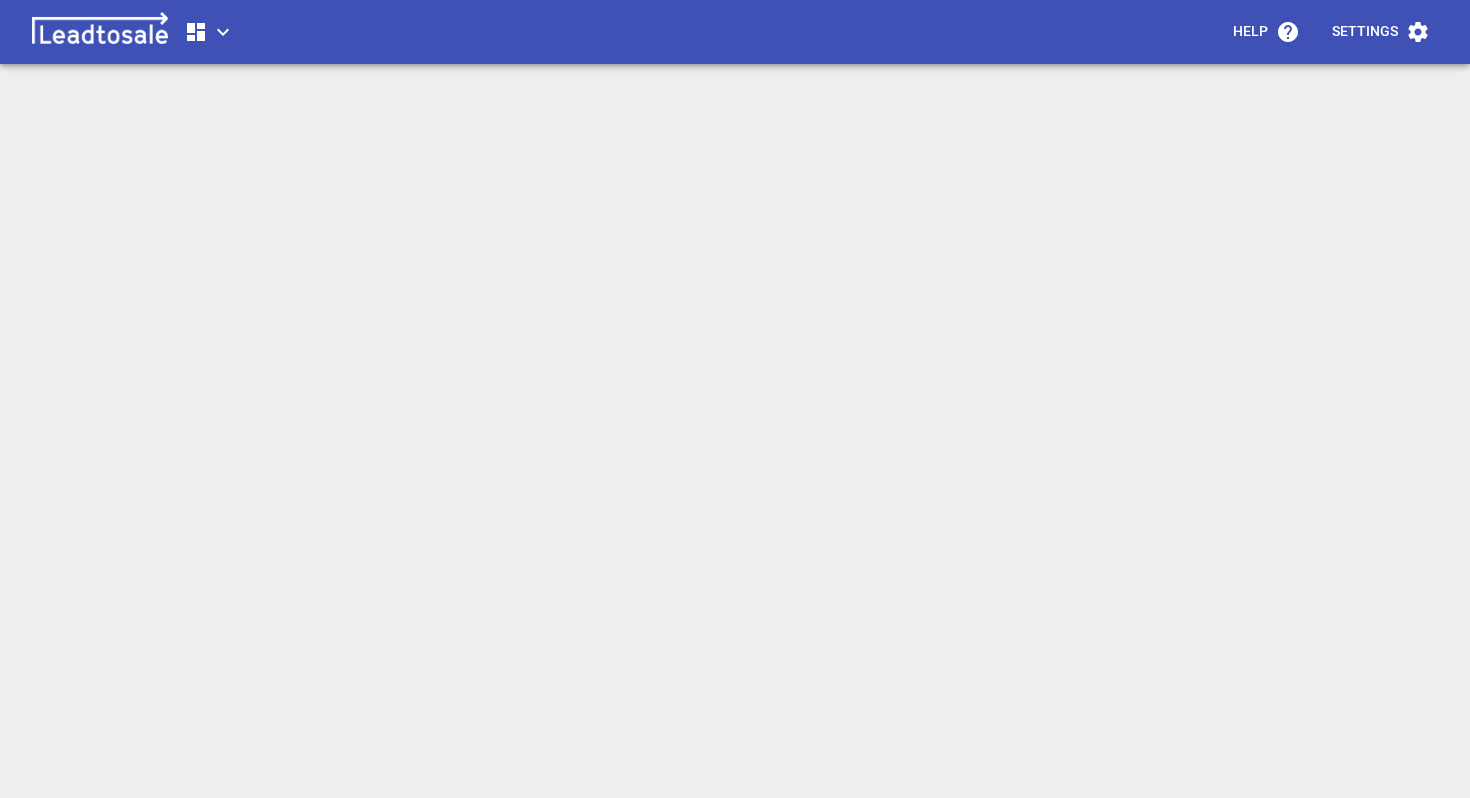 scroll, scrollTop: 0, scrollLeft: 0, axis: both 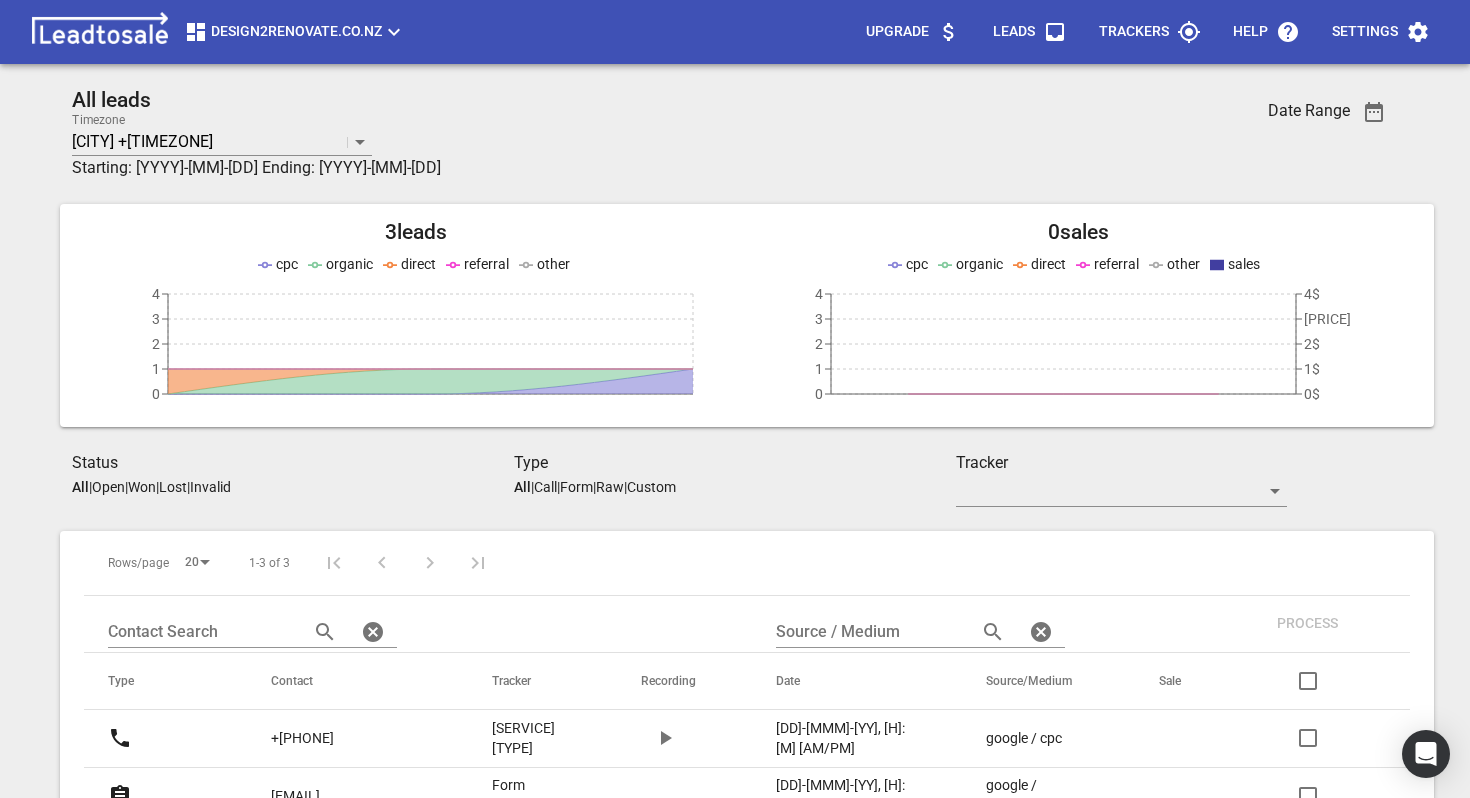 click on "Design2renovate.co.nz" at bounding box center [295, 32] 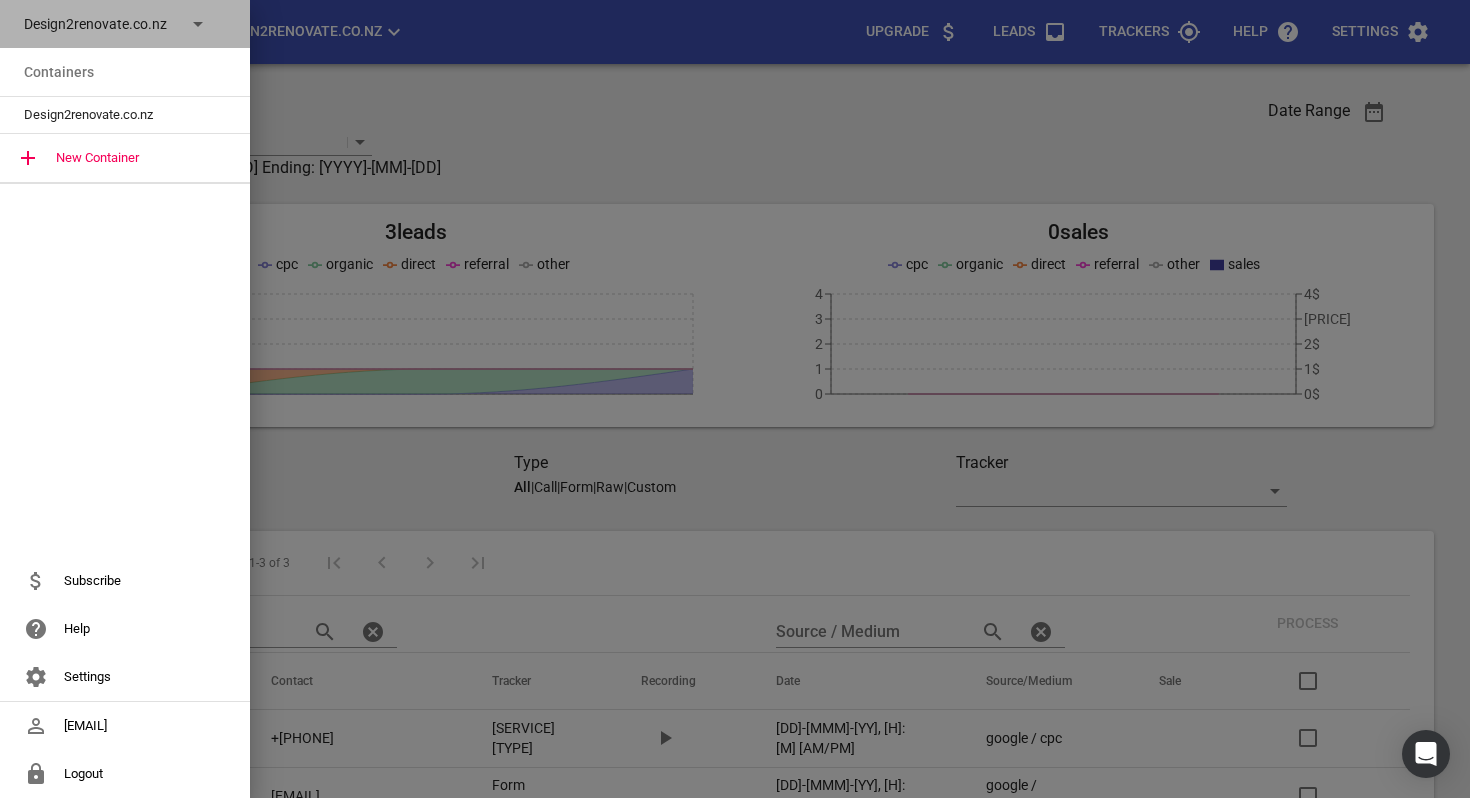 click 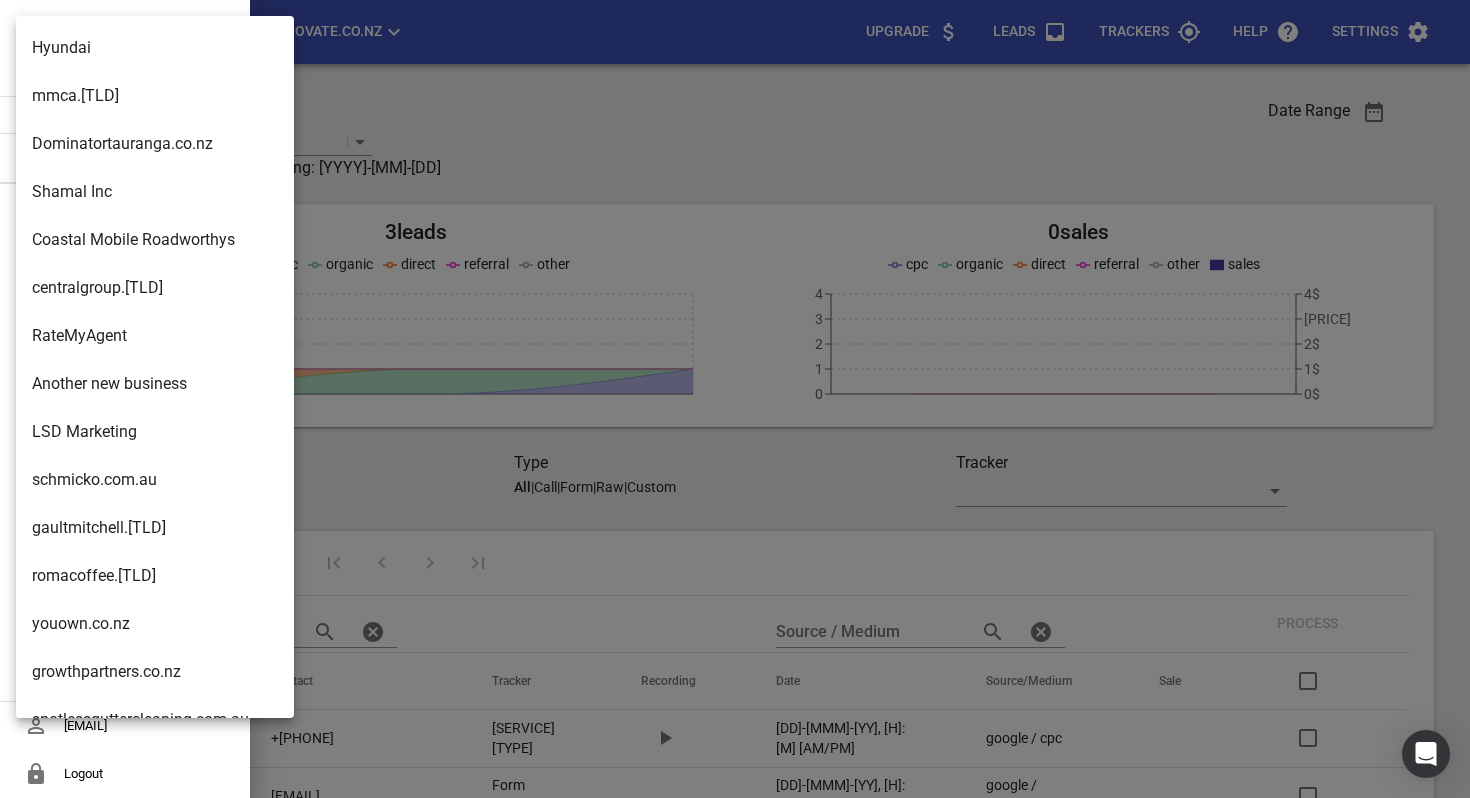 scroll, scrollTop: 8098, scrollLeft: 0, axis: vertical 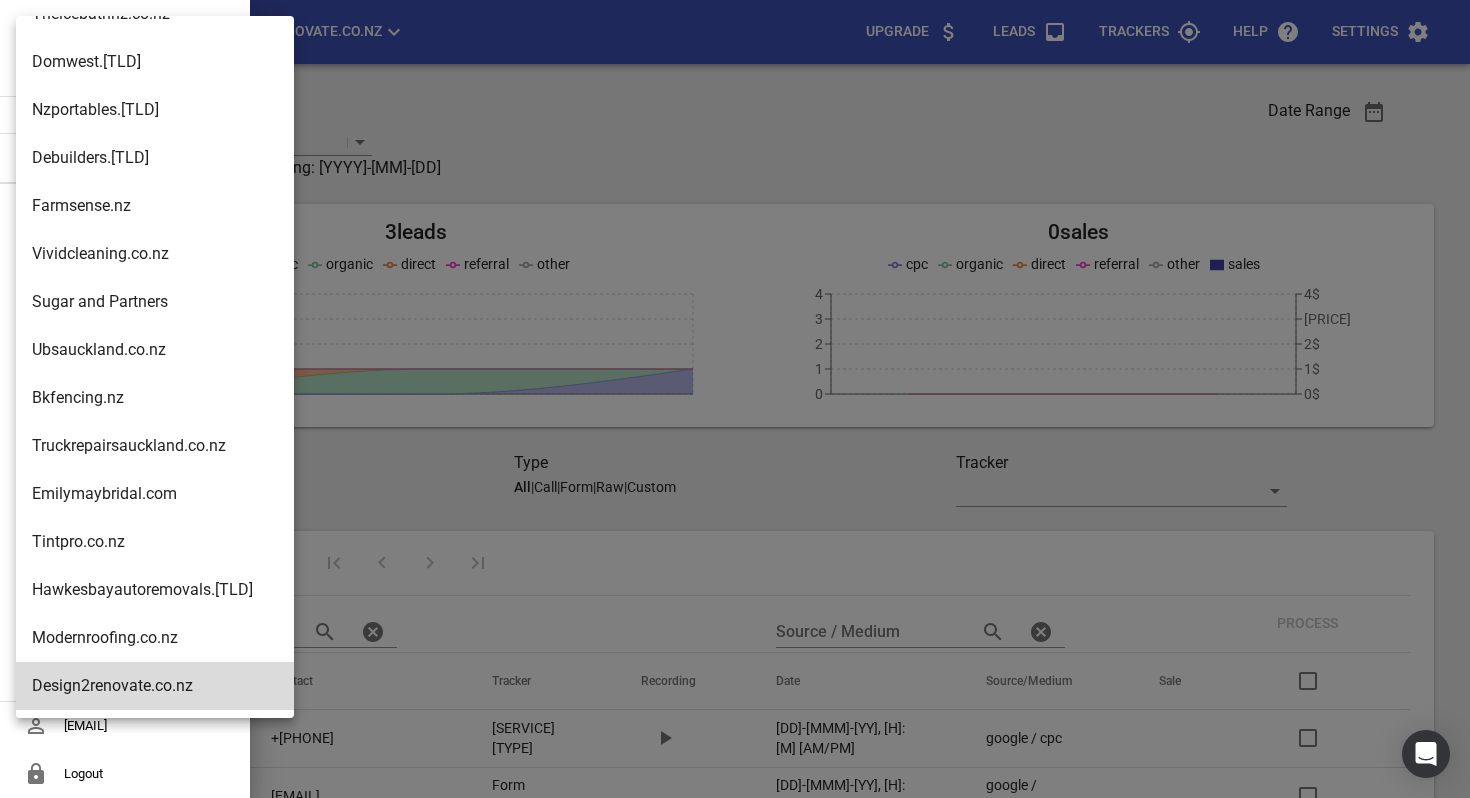 type 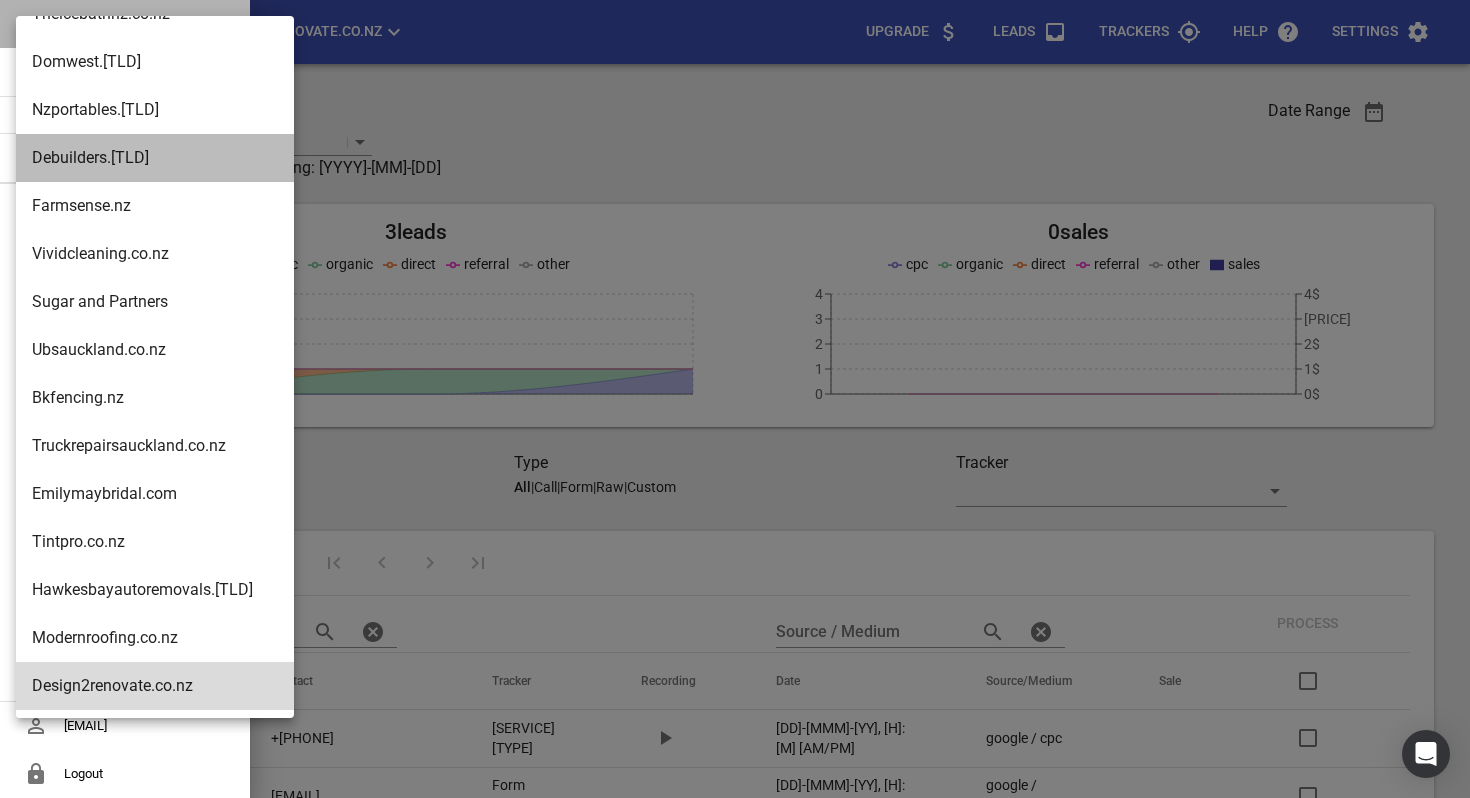 click on "Debuilders.[TLD]" at bounding box center (155, 158) 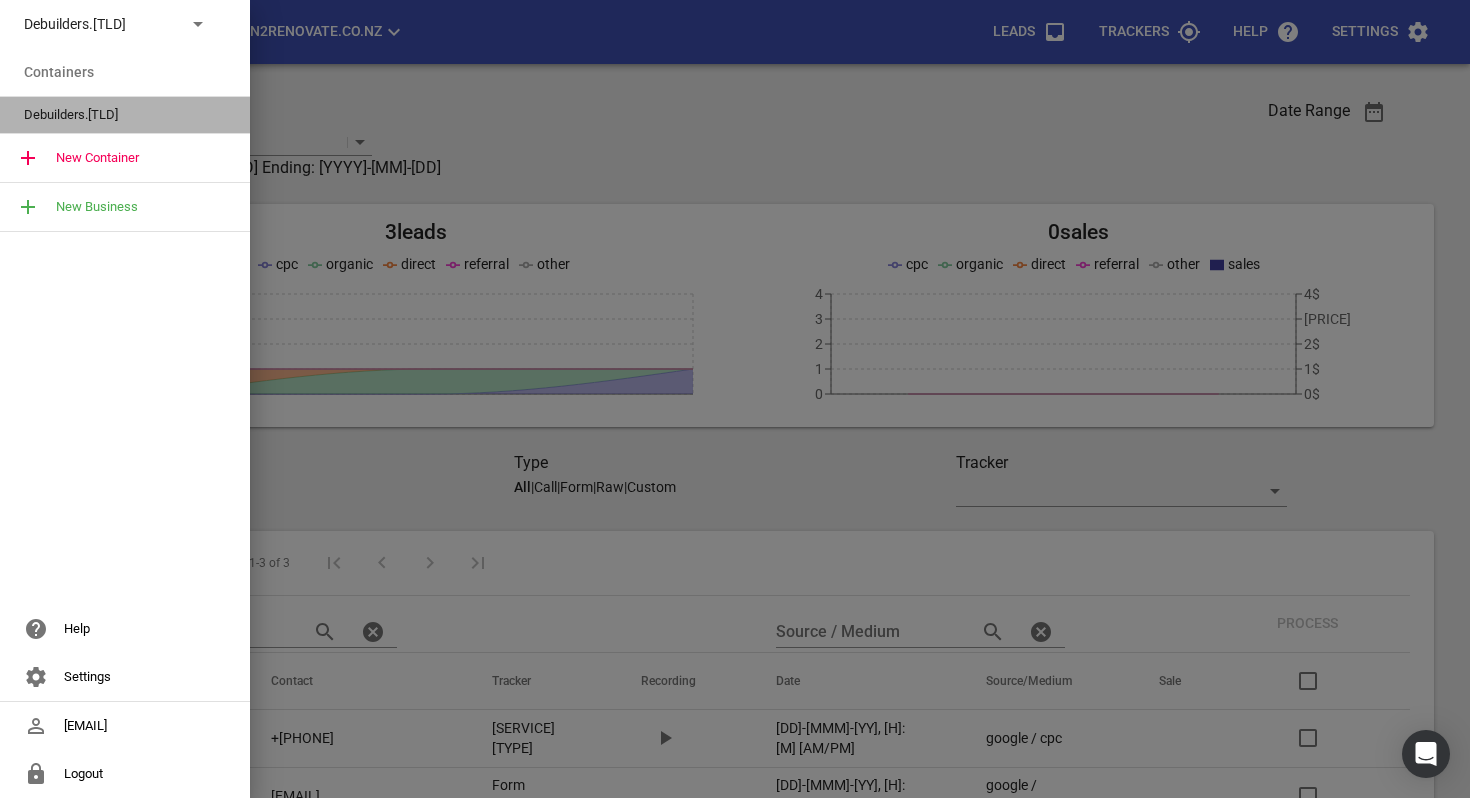 click on "Debuilders.[TLD]" at bounding box center (117, 115) 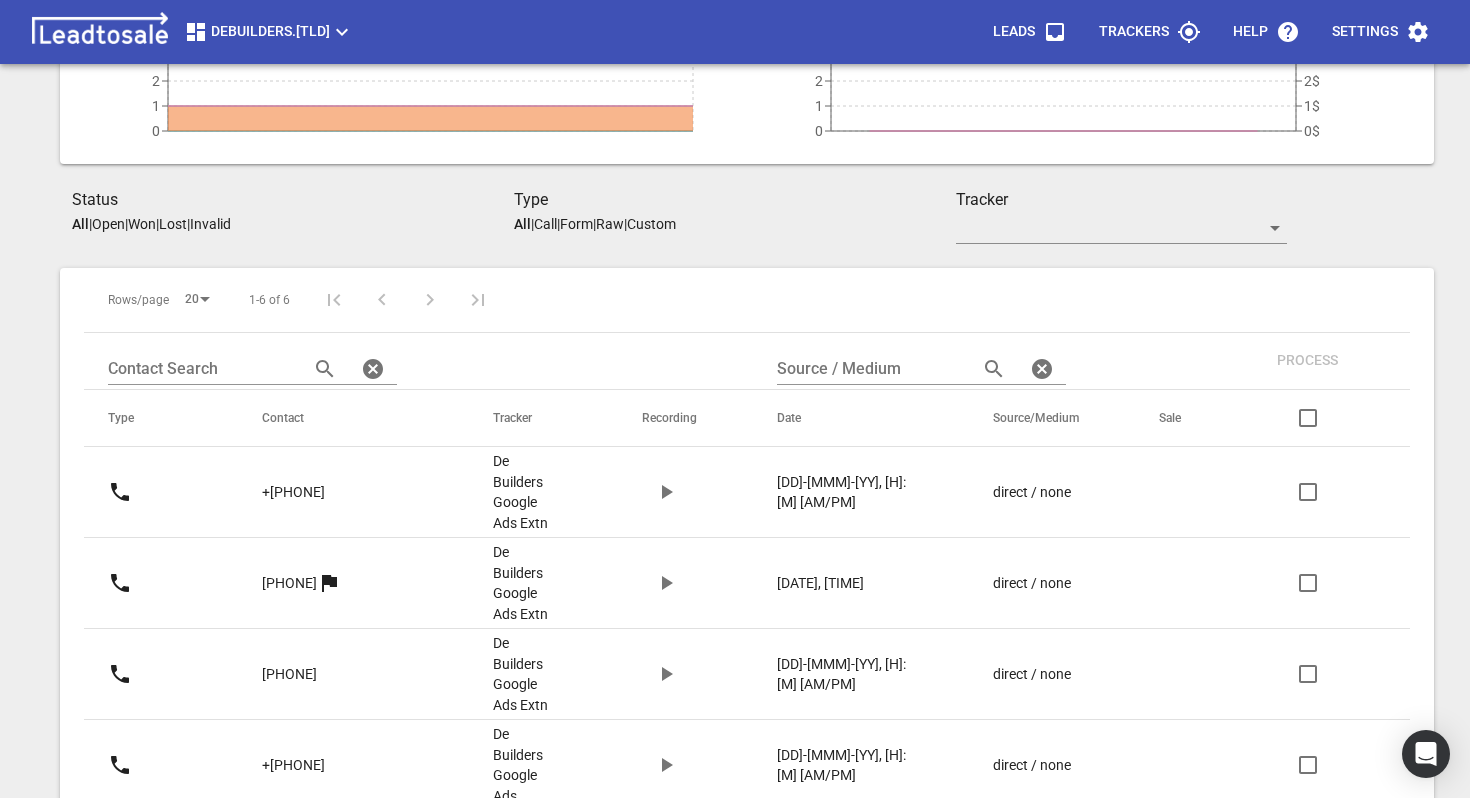 scroll, scrollTop: 0, scrollLeft: 0, axis: both 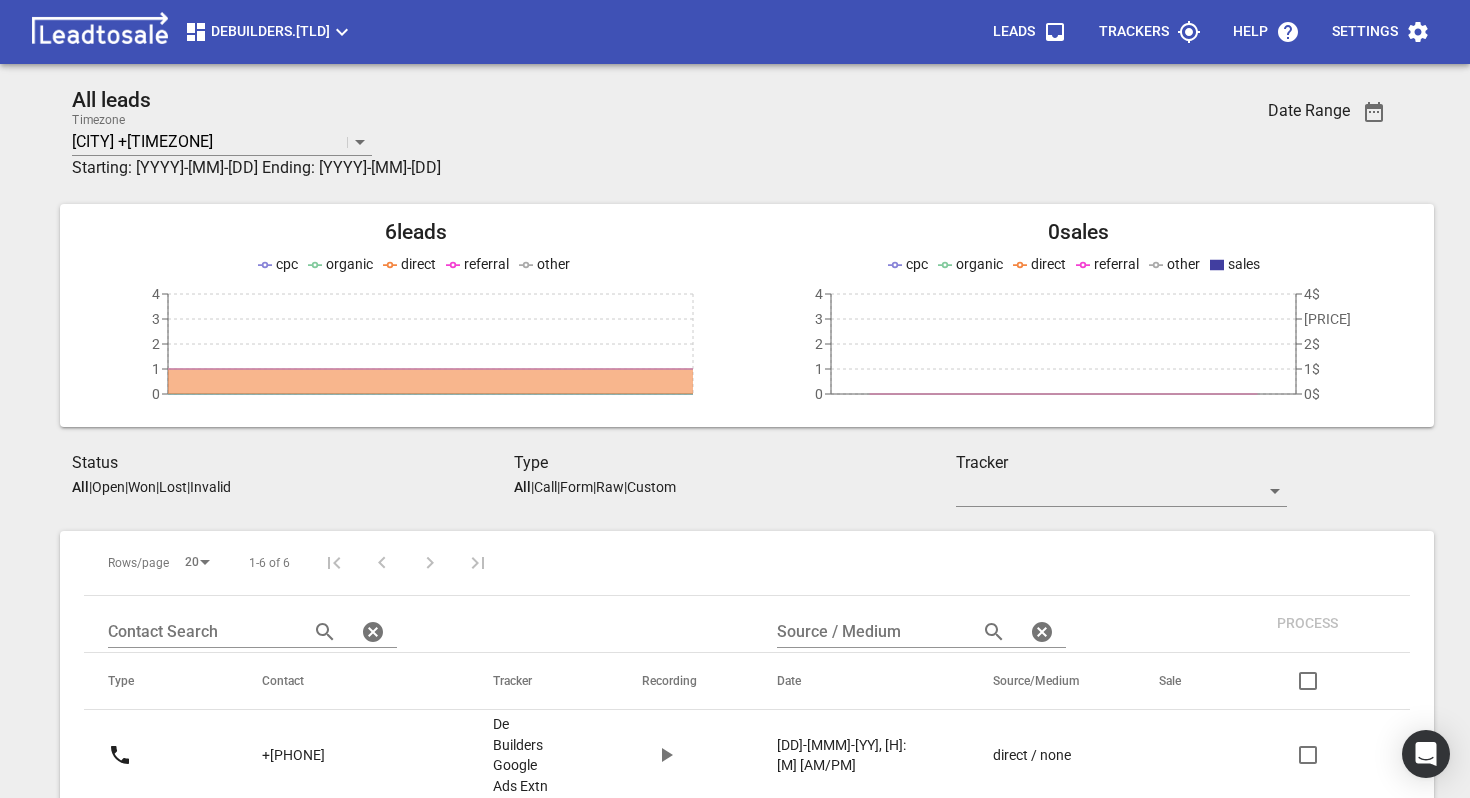 click on "Settings" at bounding box center [1365, 32] 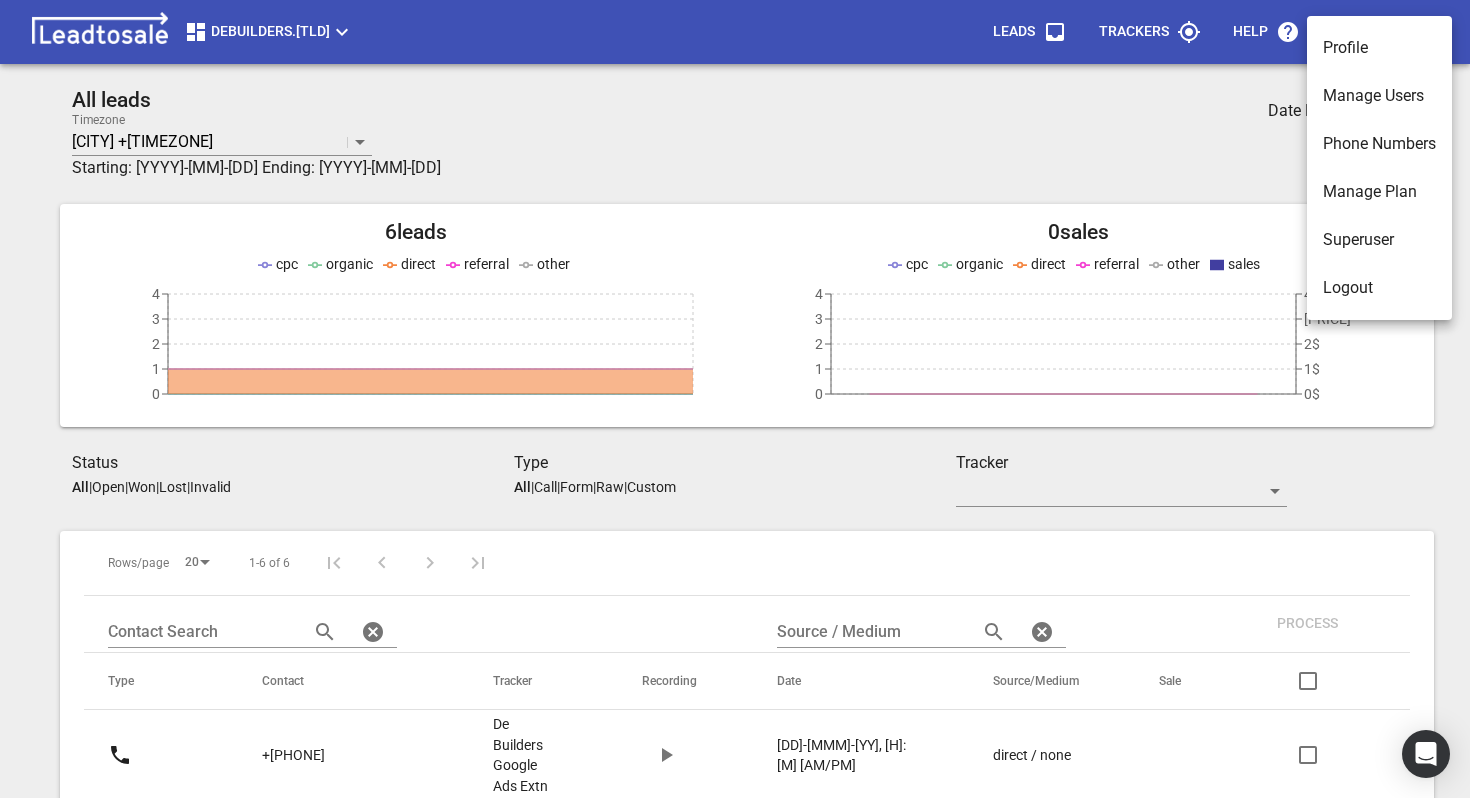 click on "Manage Plan" at bounding box center [1379, 192] 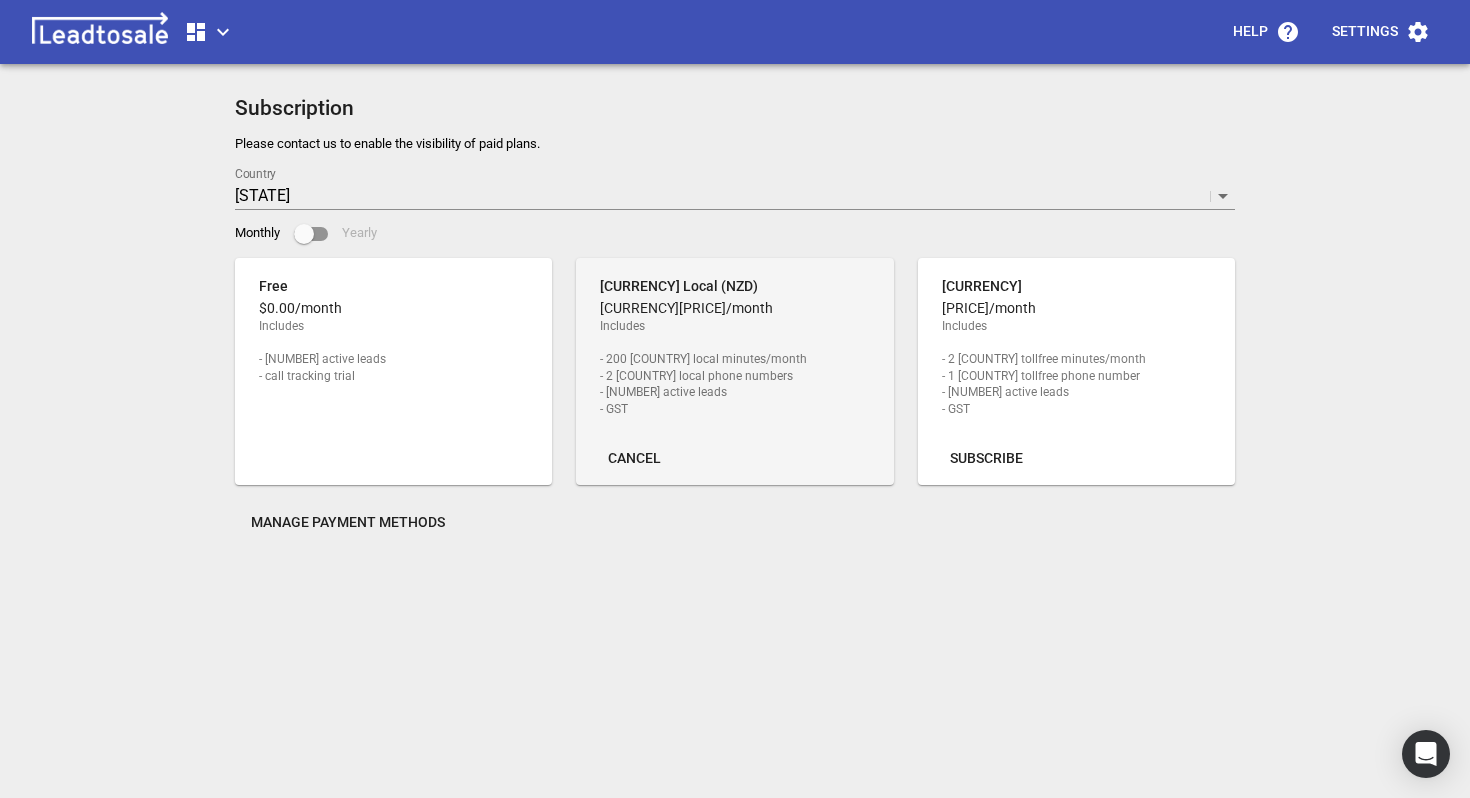 click 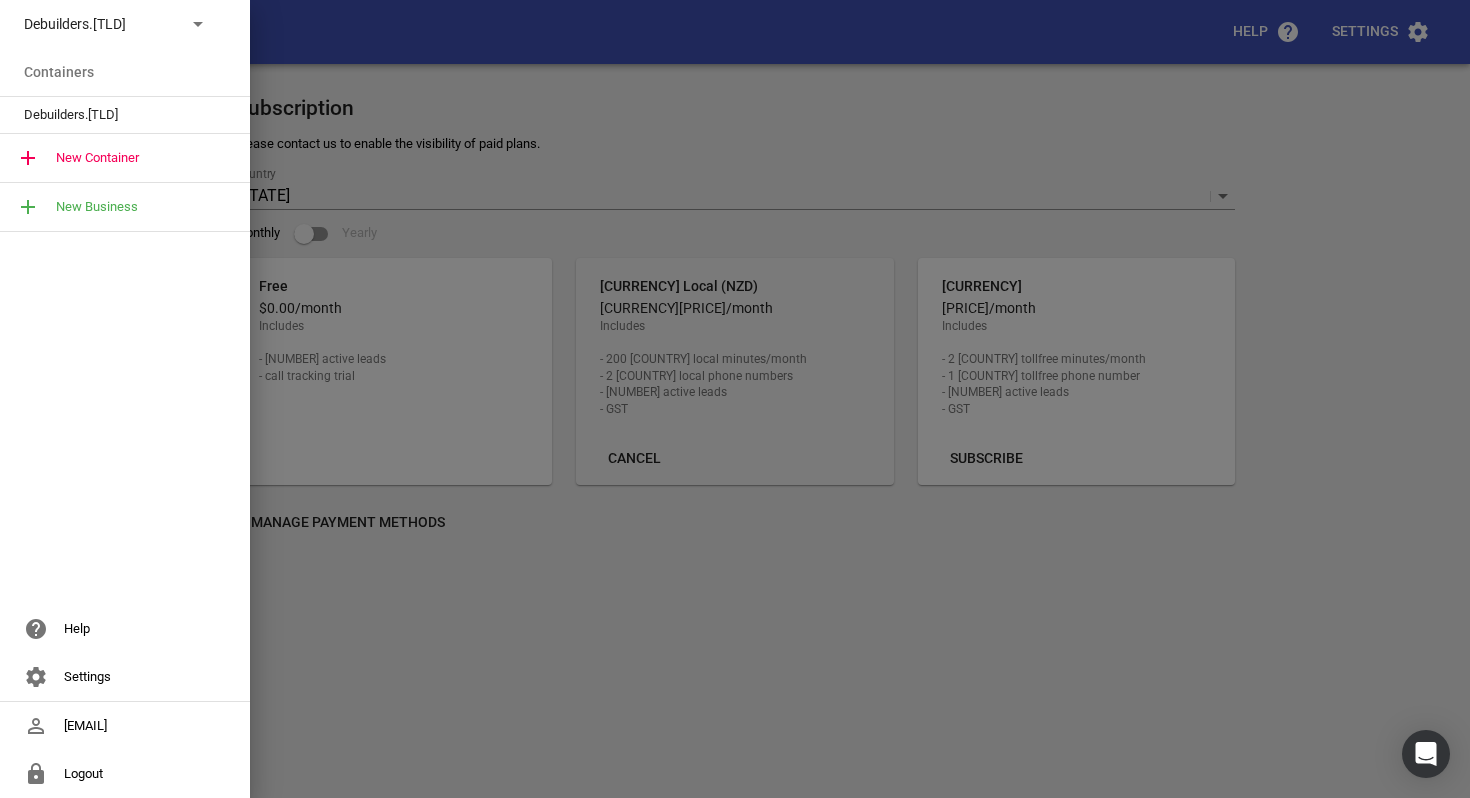 click on "Debuilders.[TLD]" at bounding box center [117, 115] 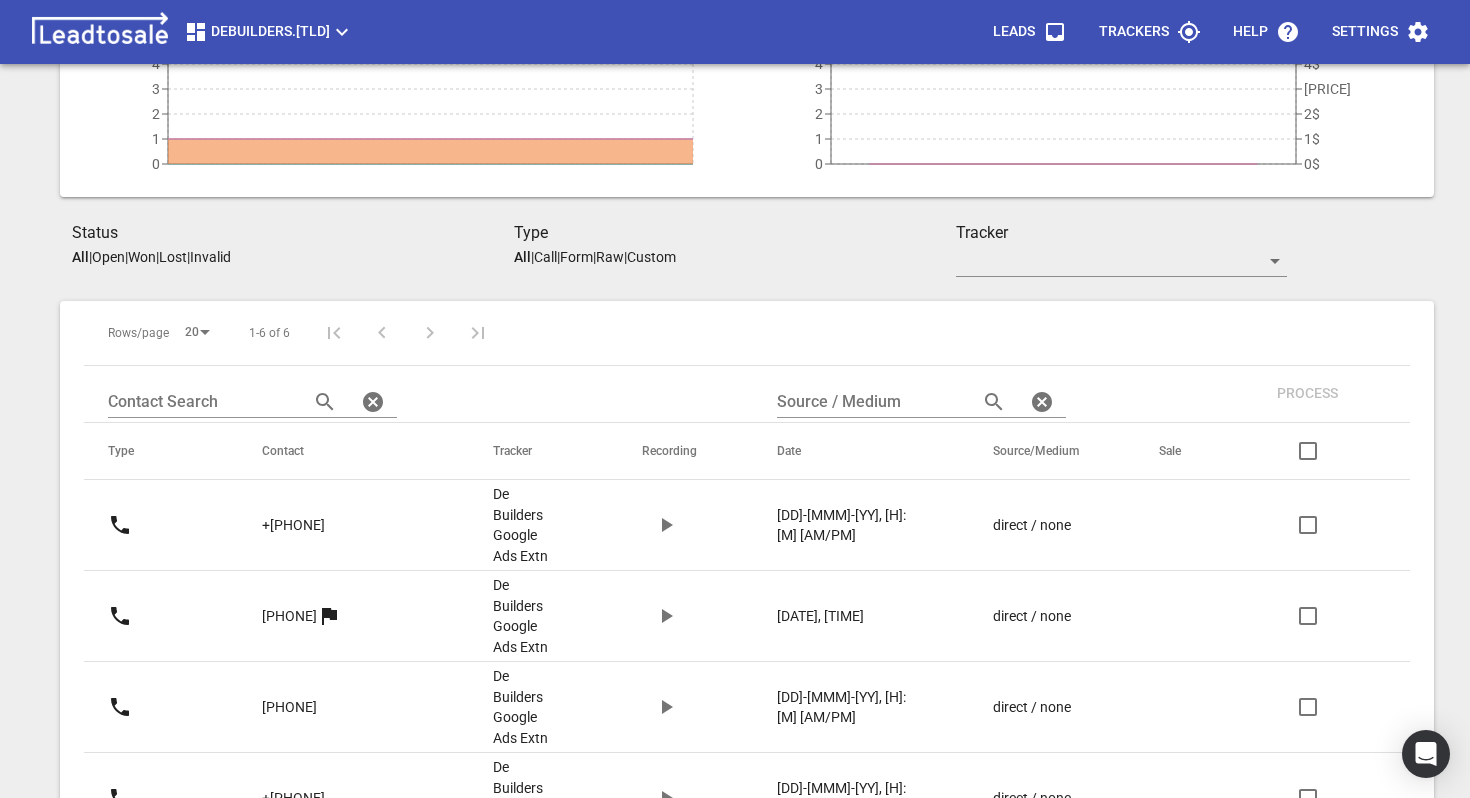 scroll, scrollTop: 0, scrollLeft: 0, axis: both 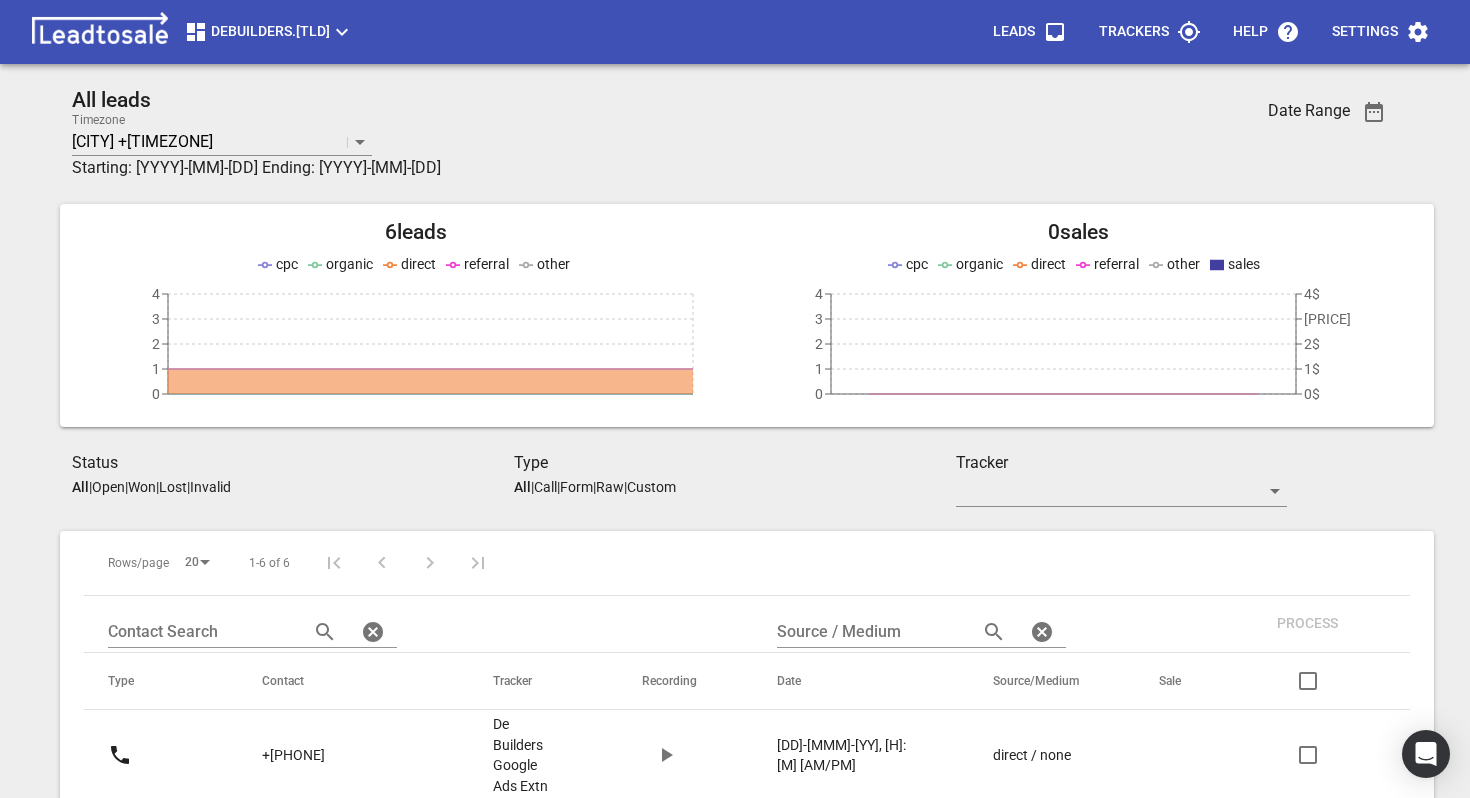 click on "Settings" at bounding box center [1365, 32] 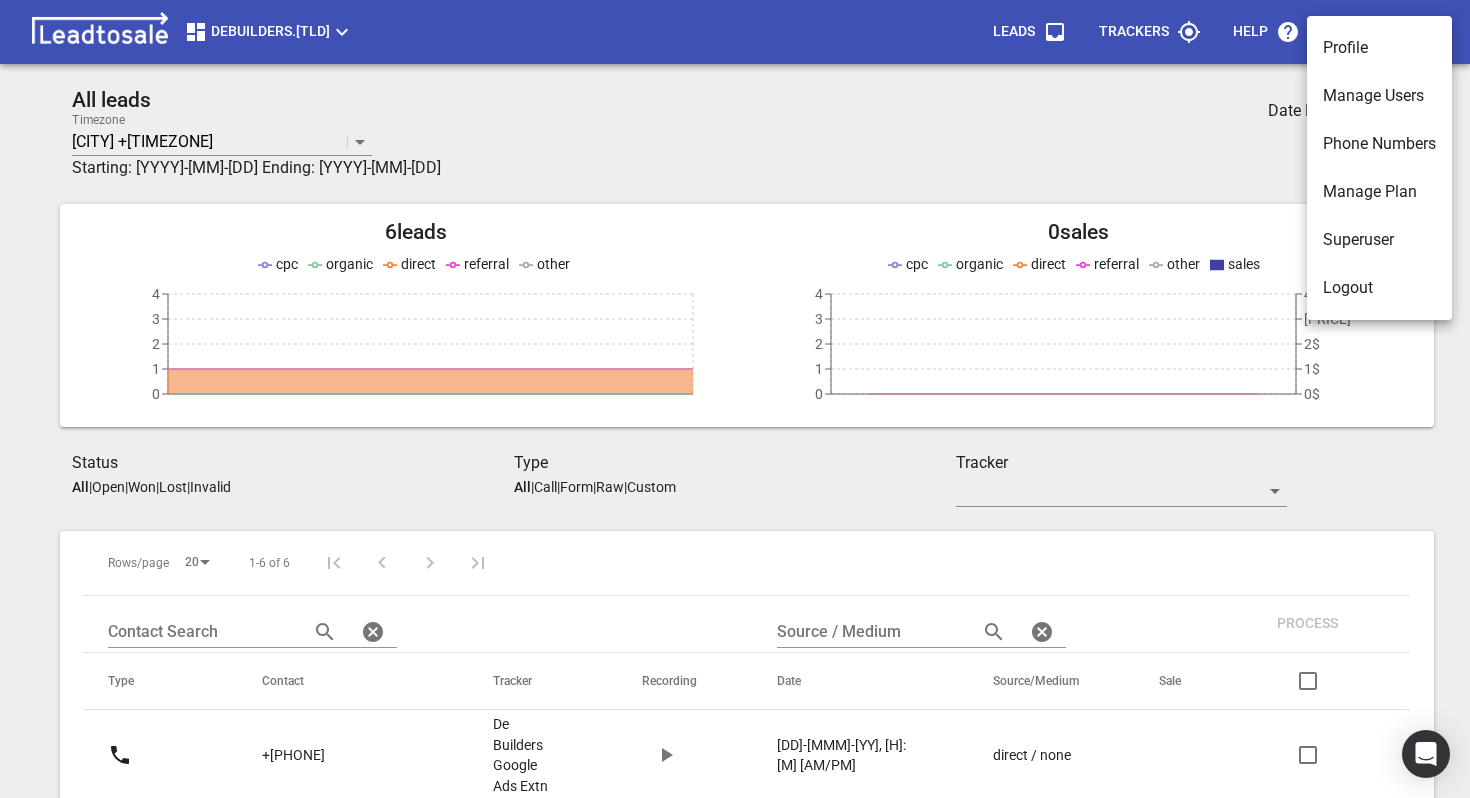 click at bounding box center [735, 399] 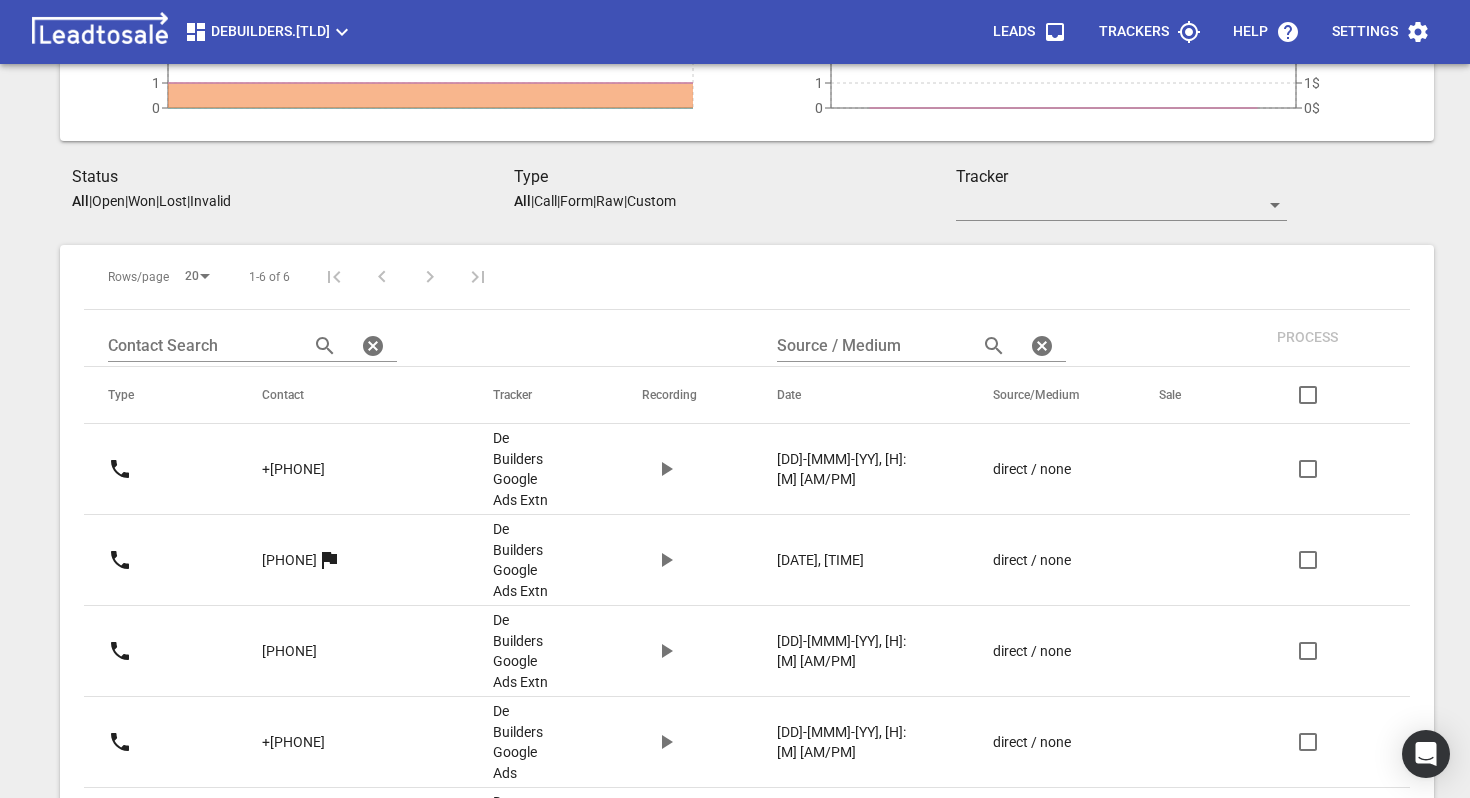 scroll, scrollTop: 0, scrollLeft: 0, axis: both 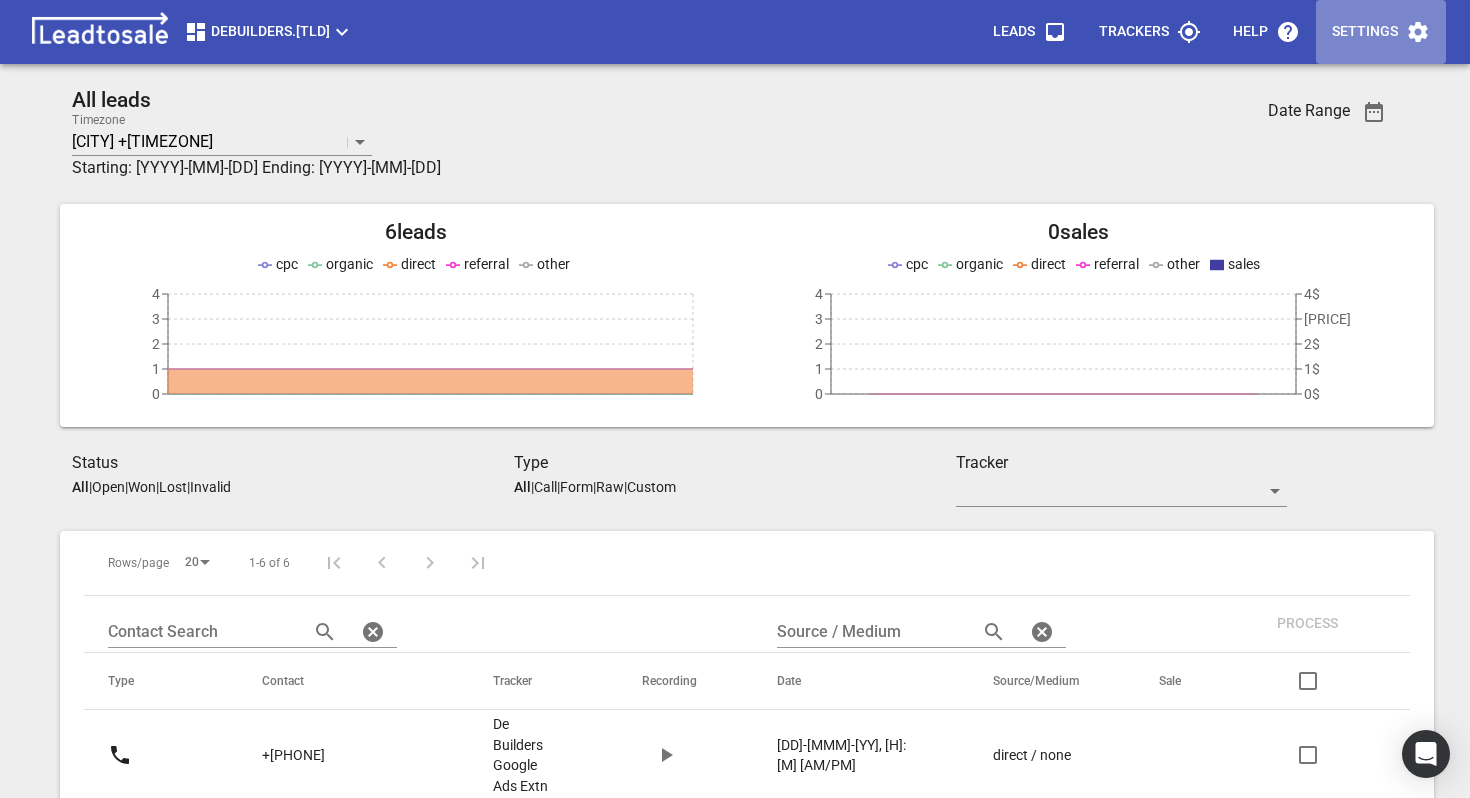 click on "Settings" at bounding box center (1365, 32) 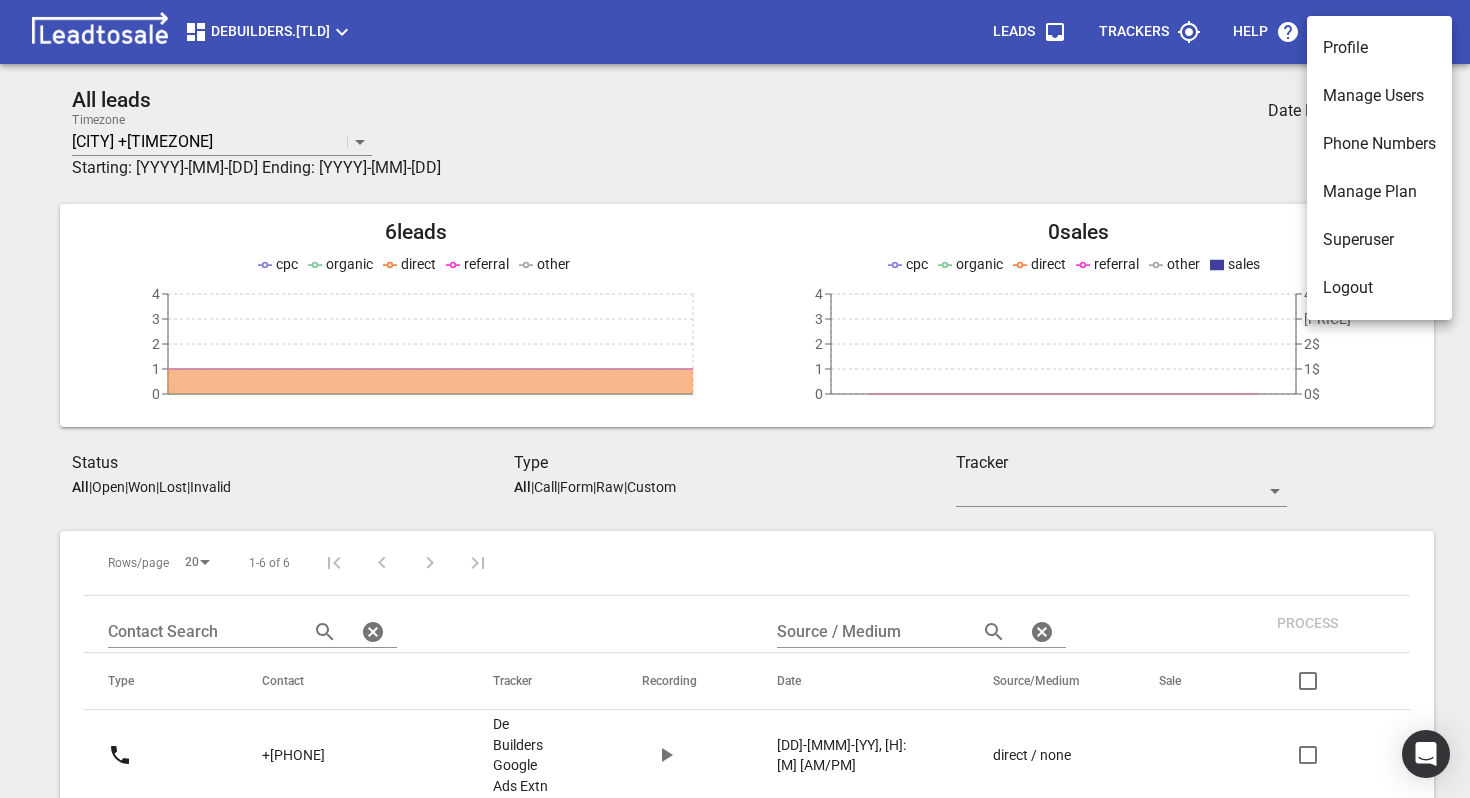 click at bounding box center [735, 399] 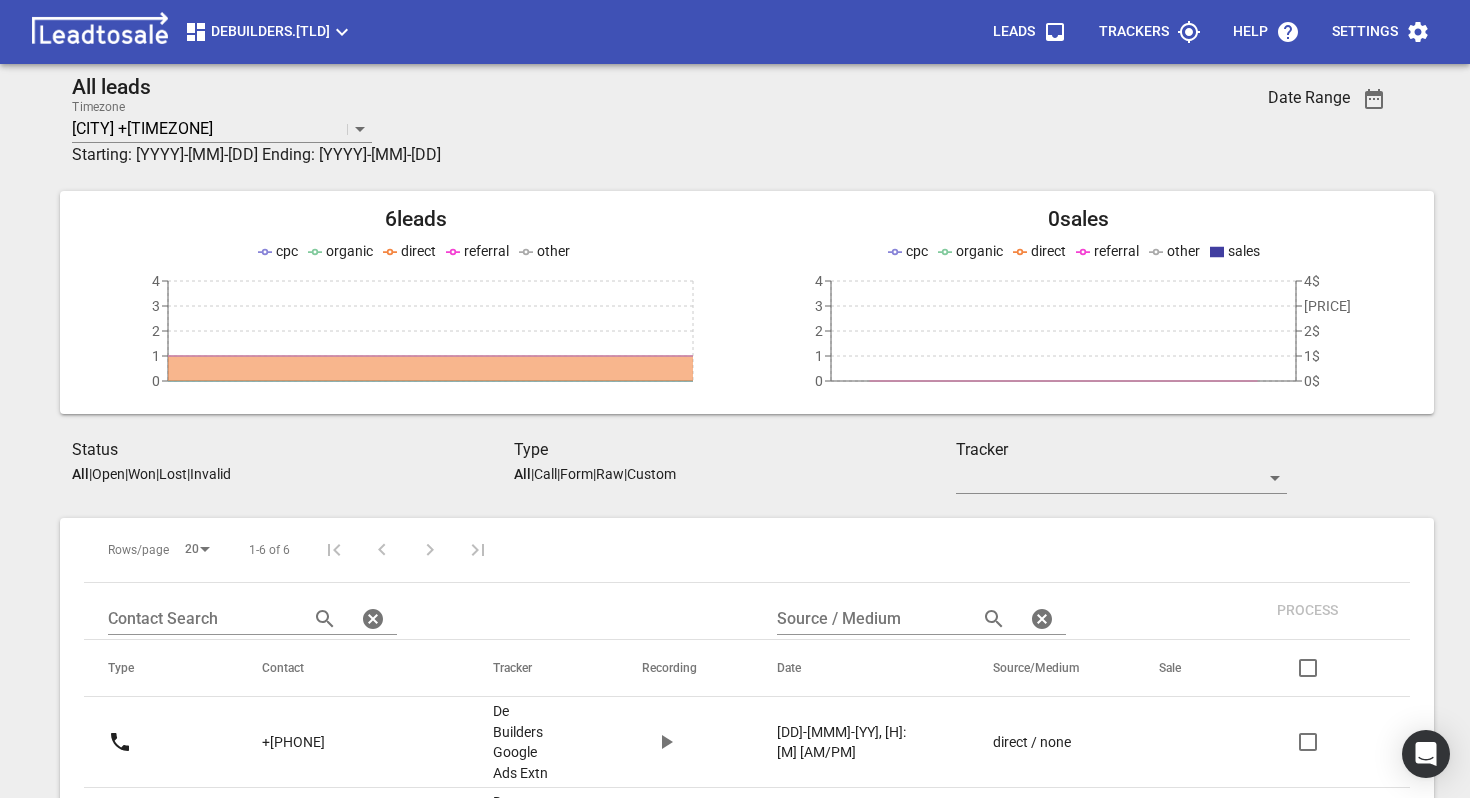 scroll, scrollTop: 0, scrollLeft: 0, axis: both 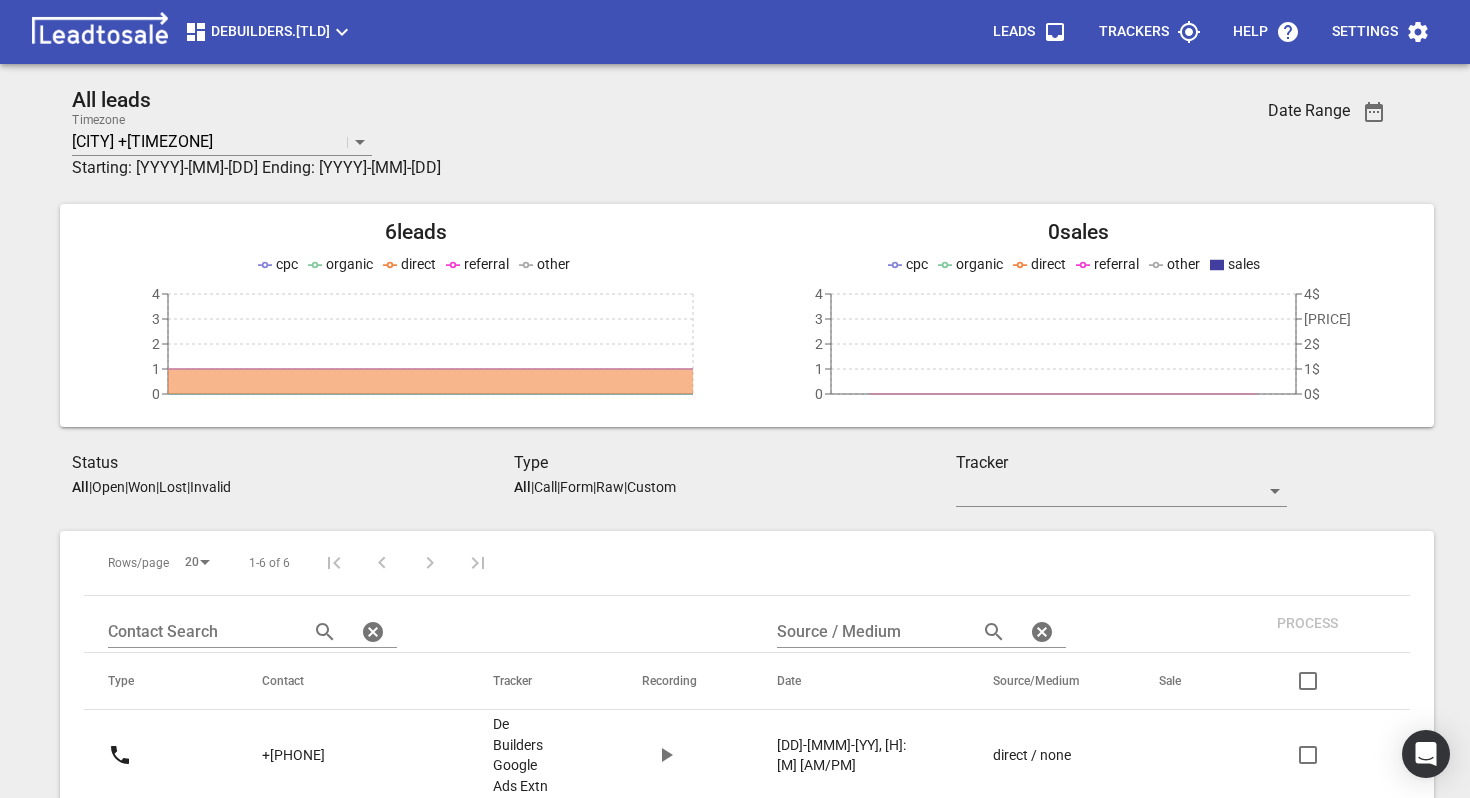 click on "Settings" at bounding box center [1381, 32] 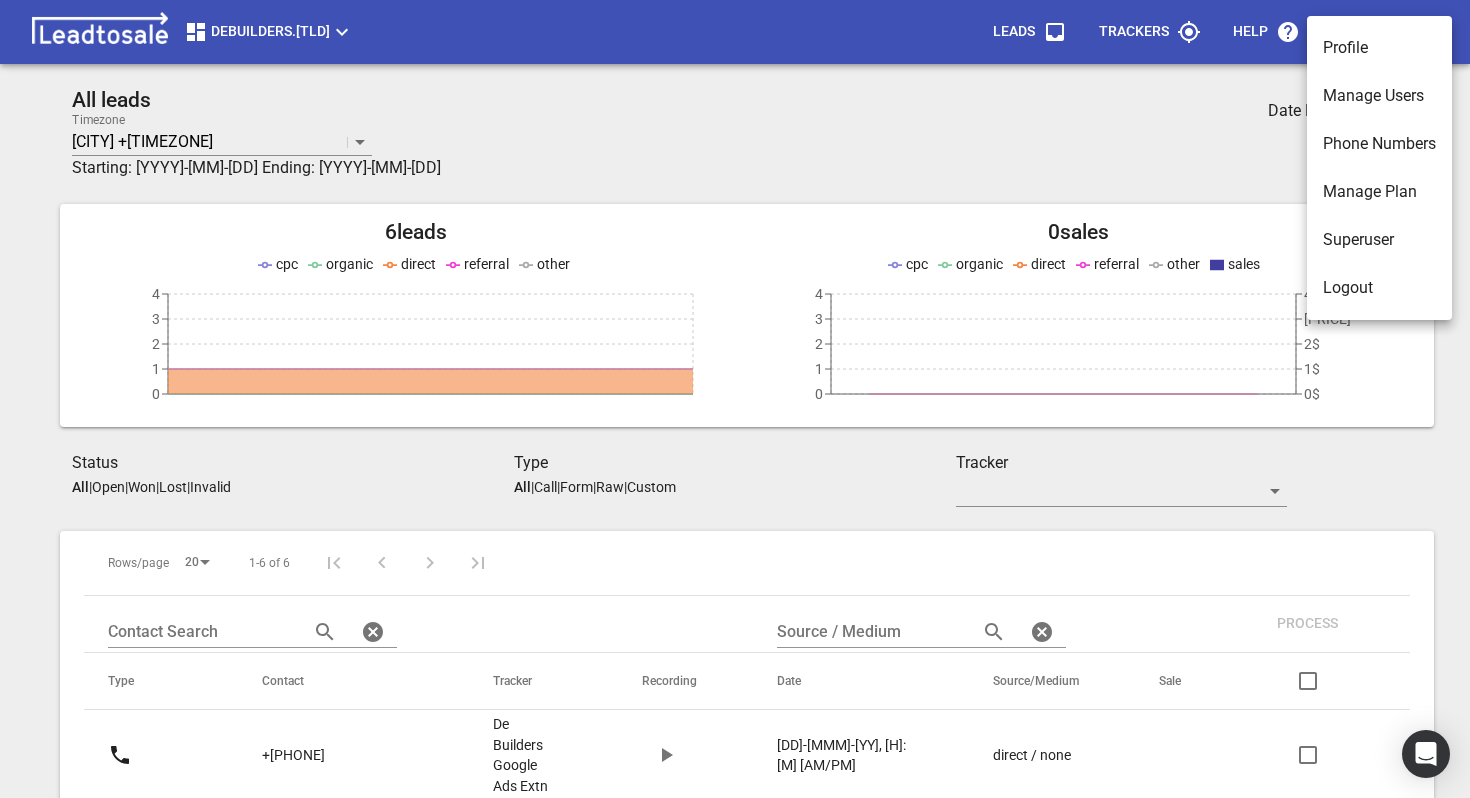 click on "Phone Numbers" at bounding box center [1379, 144] 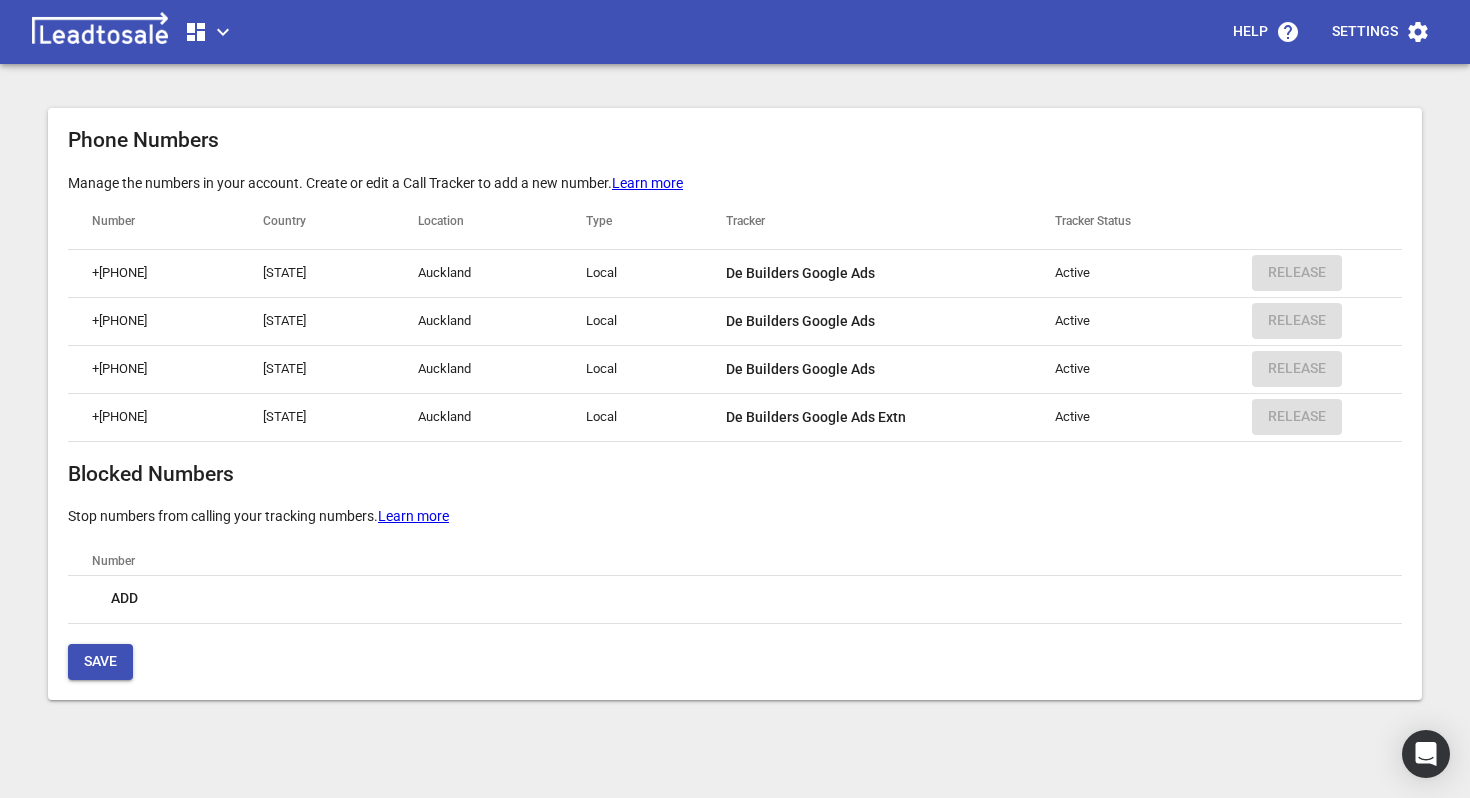 drag, startPoint x: 190, startPoint y: 422, endPoint x: 91, endPoint y: 422, distance: 99 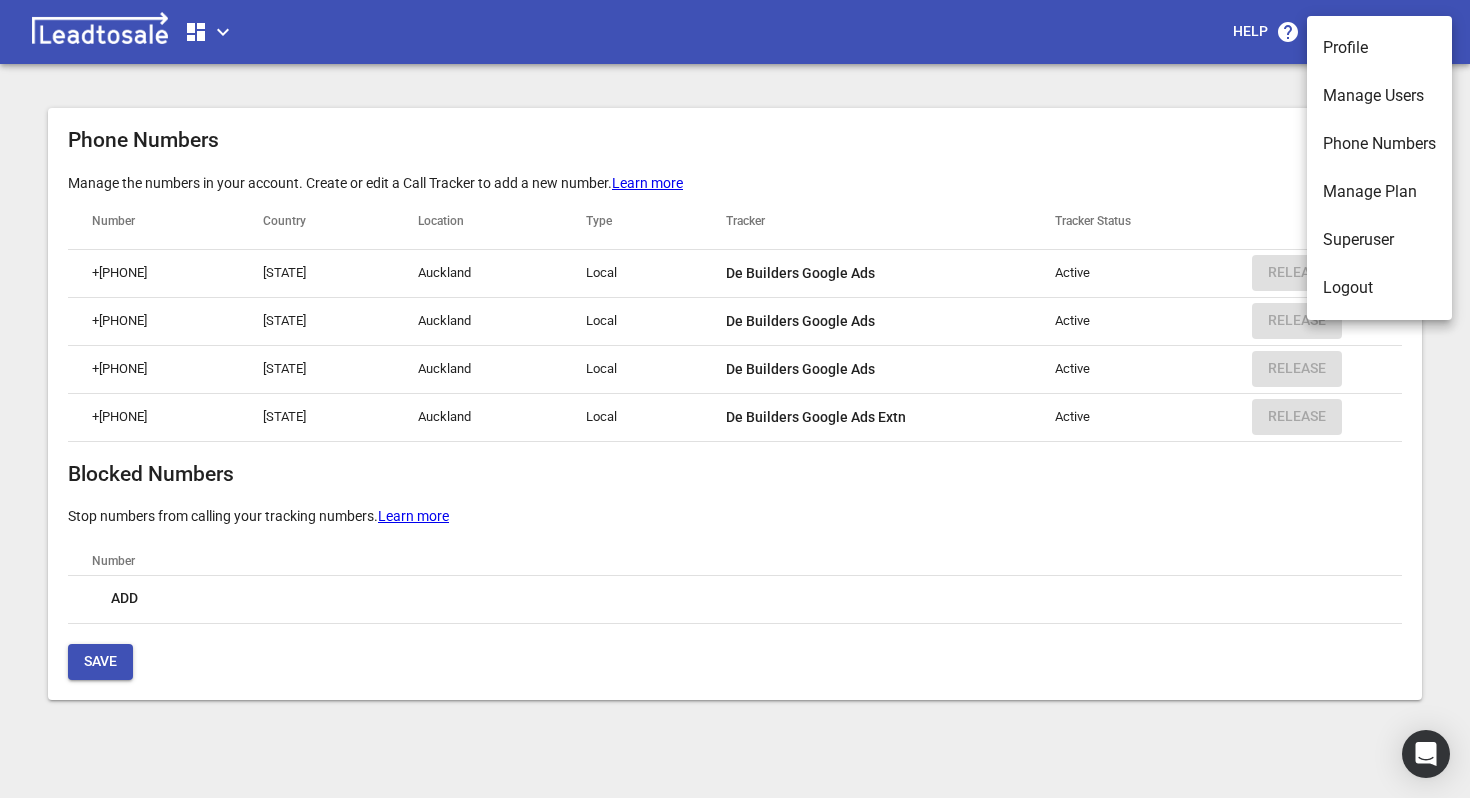 click at bounding box center [735, 399] 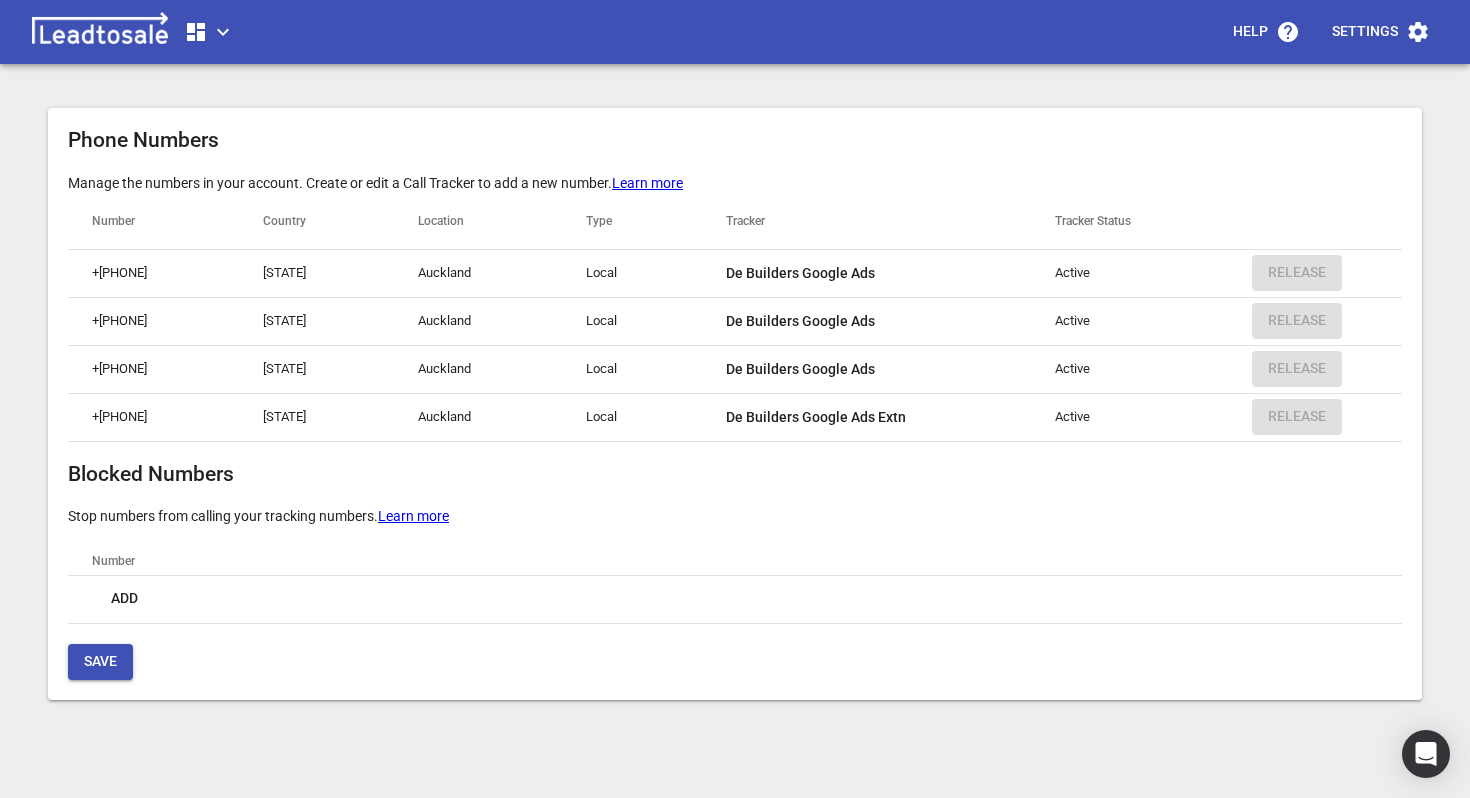 click 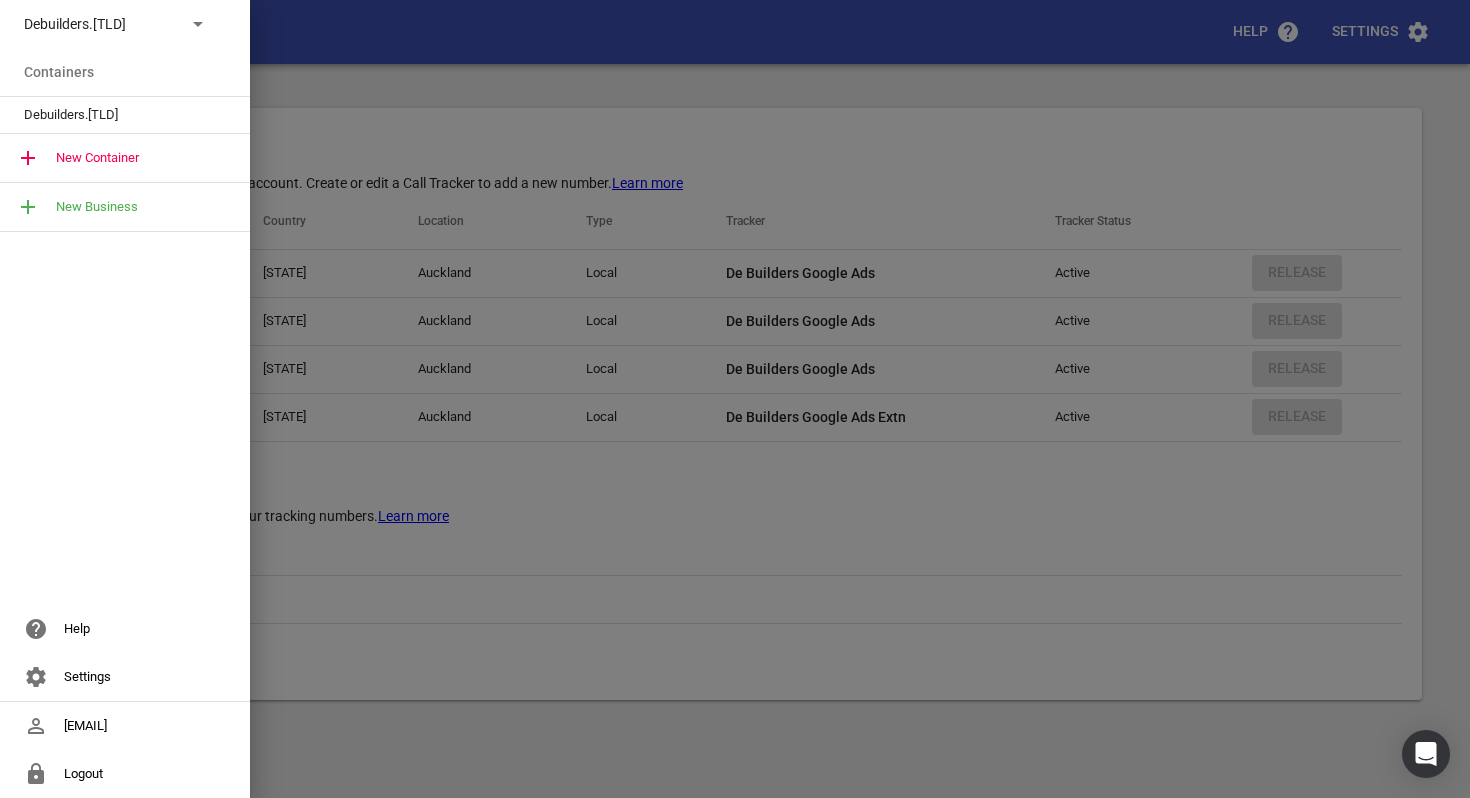click on "Debuilders.[TLD]" at bounding box center [117, 115] 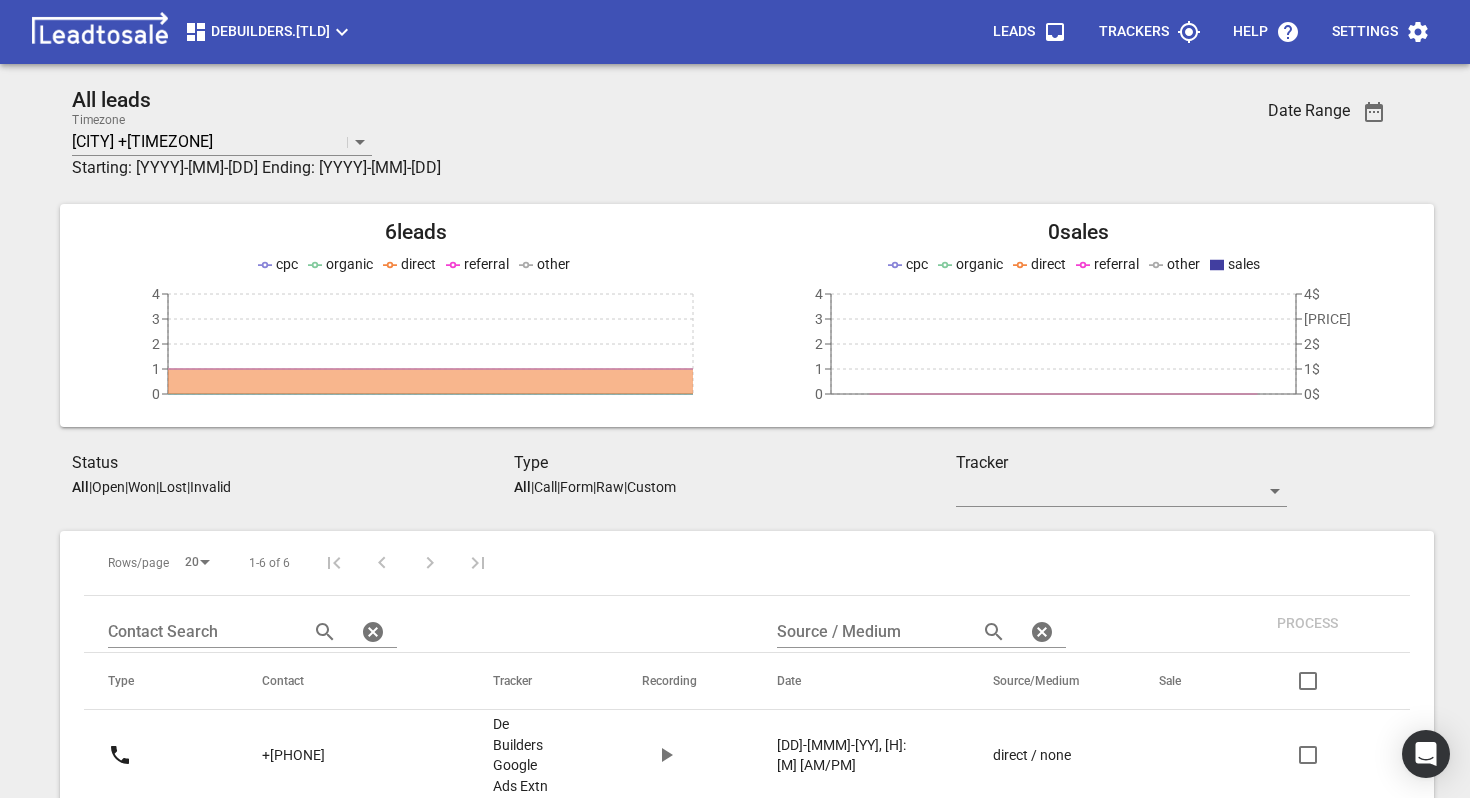 click on "Settings" at bounding box center (1365, 32) 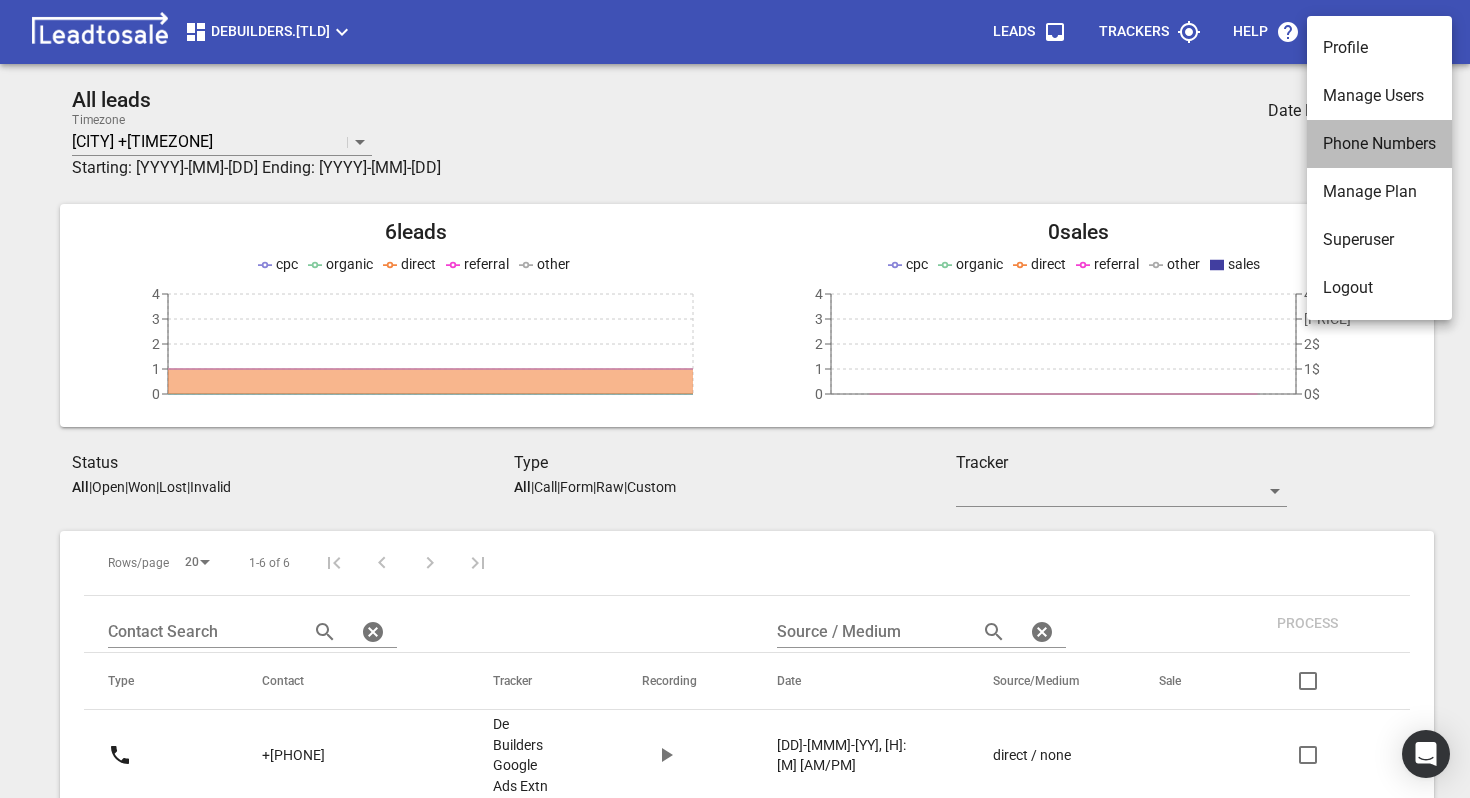 click on "Phone Numbers" at bounding box center [1379, 144] 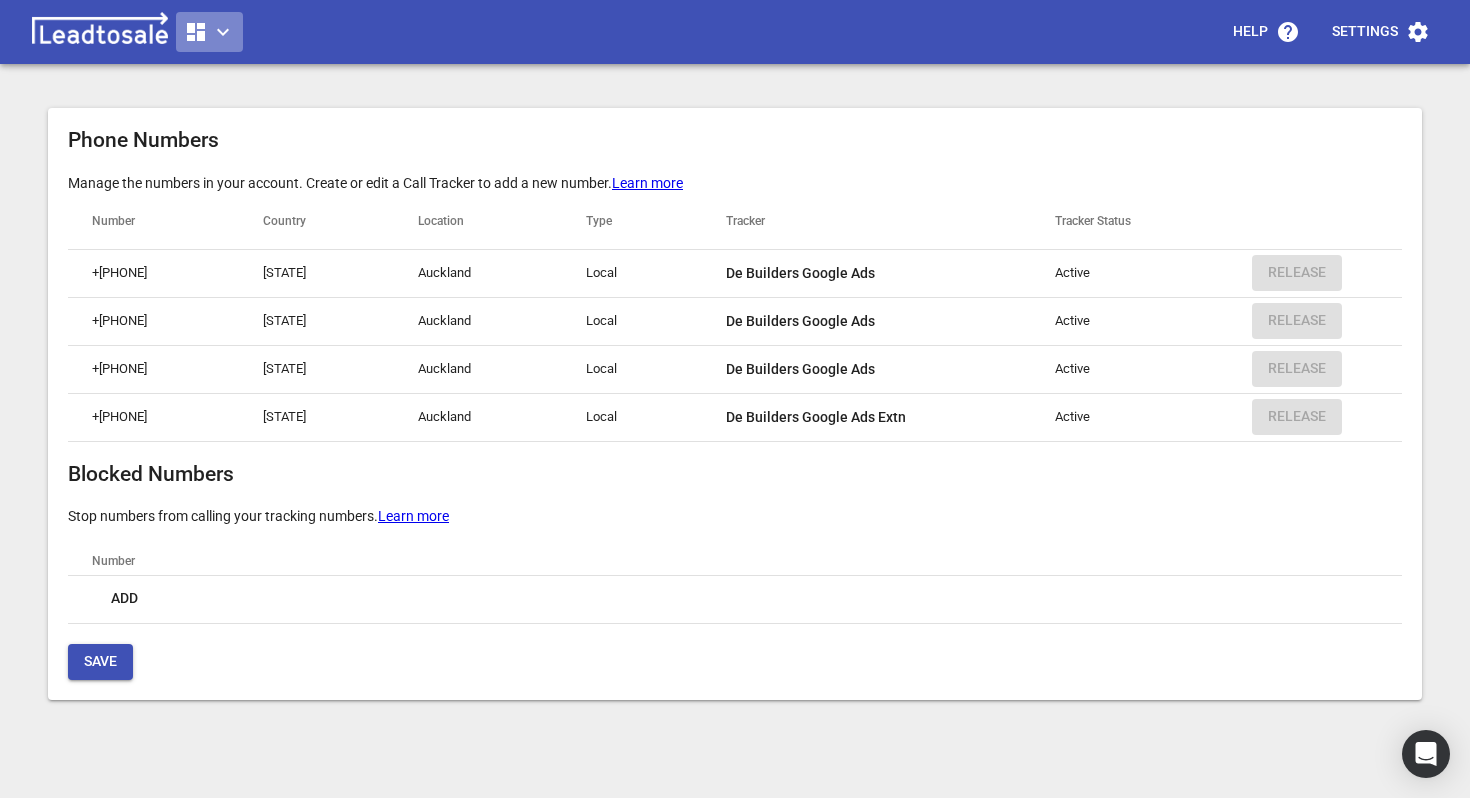 click 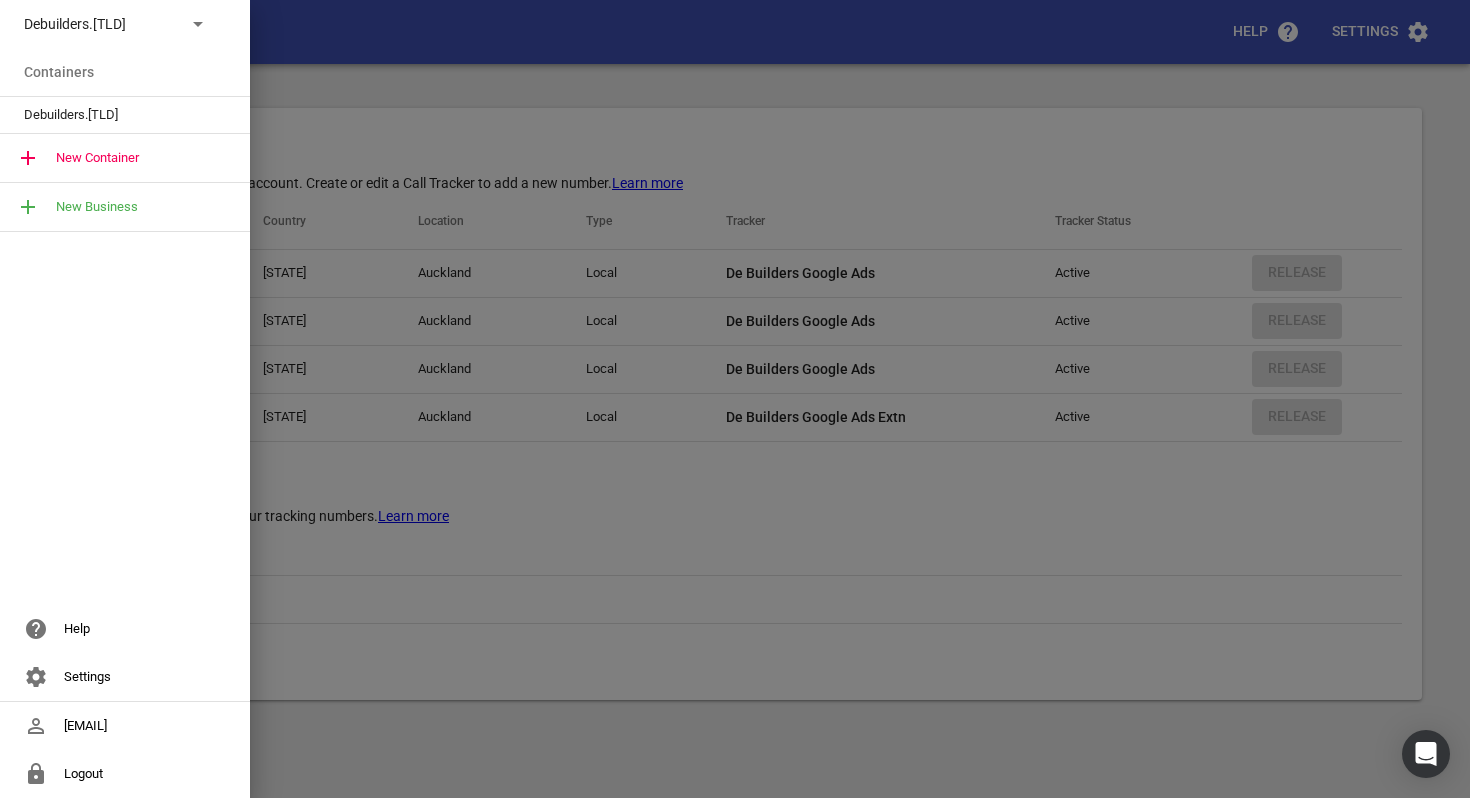 click on "Debuilders.[TLD]" at bounding box center [125, 115] 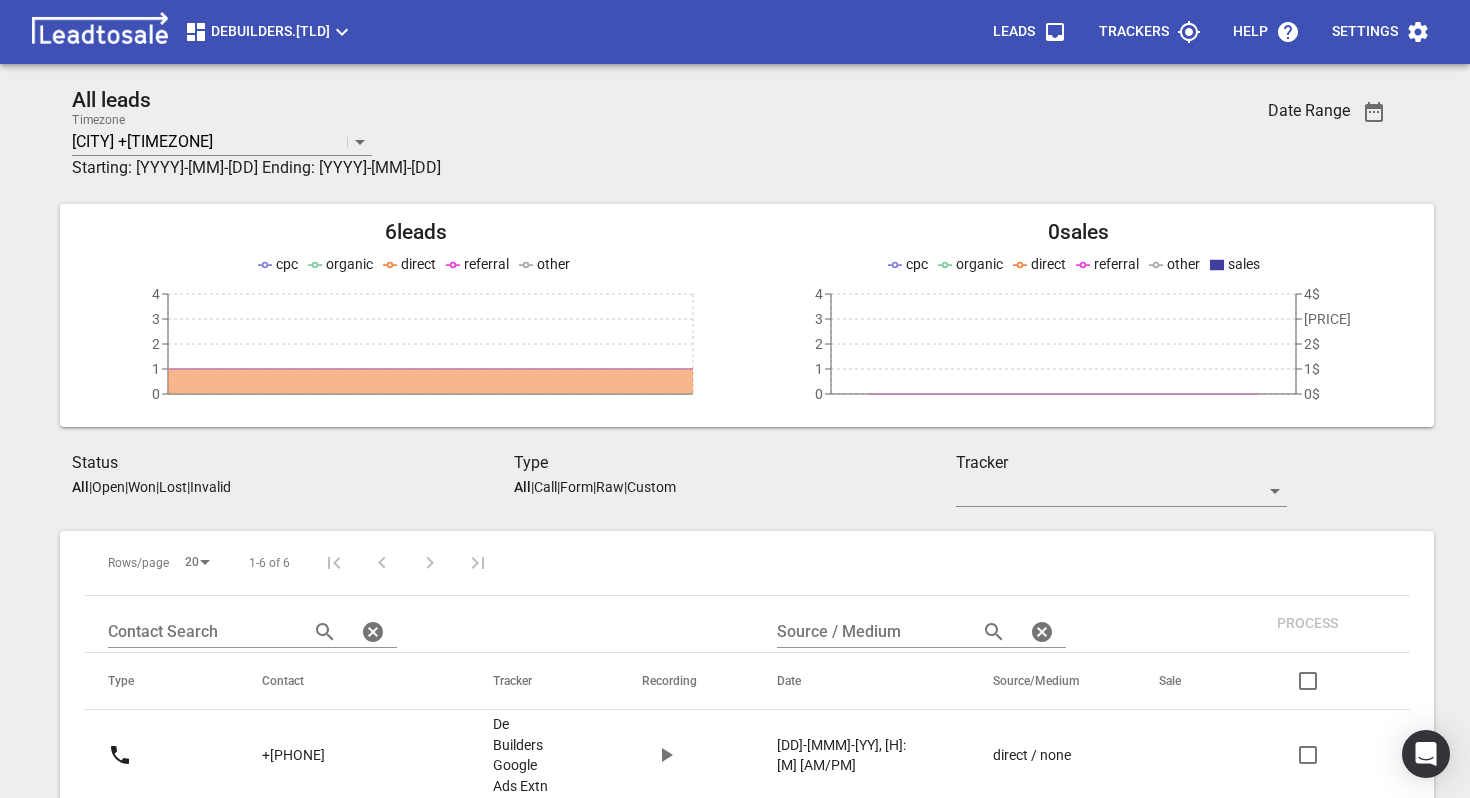 click on "Trackers" at bounding box center [1150, 32] 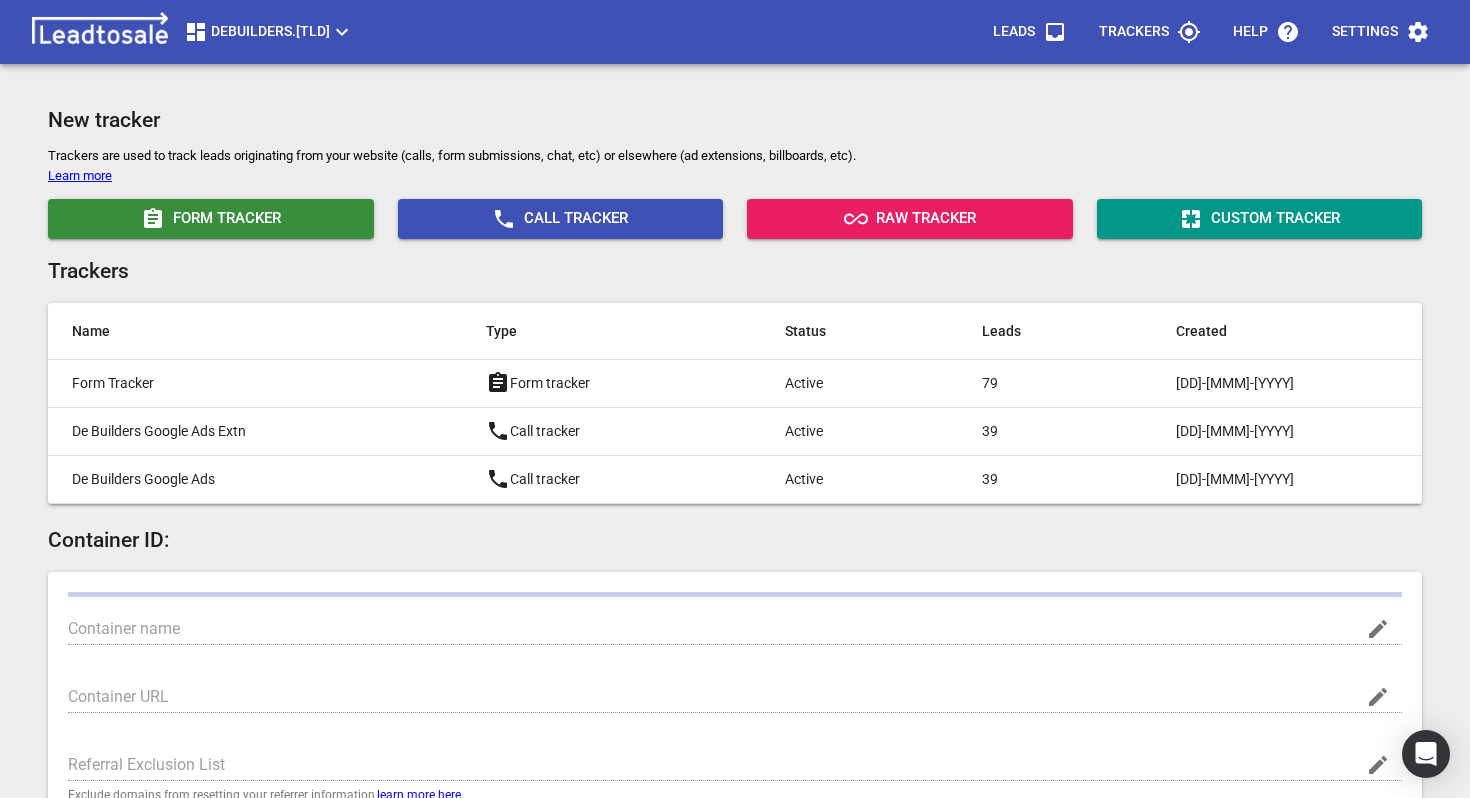 type on "Debuilders.[TLD]" 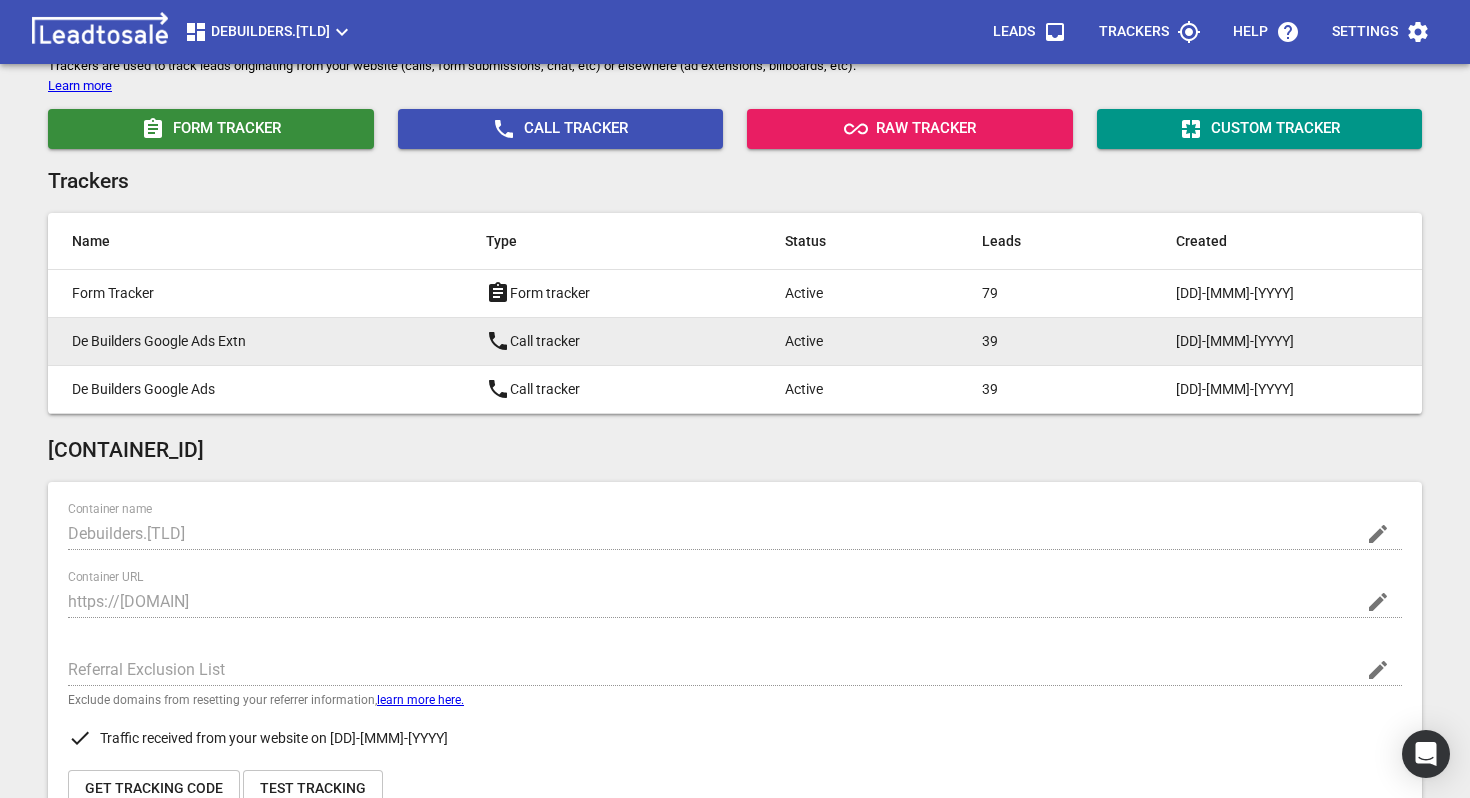 scroll, scrollTop: 0, scrollLeft: 0, axis: both 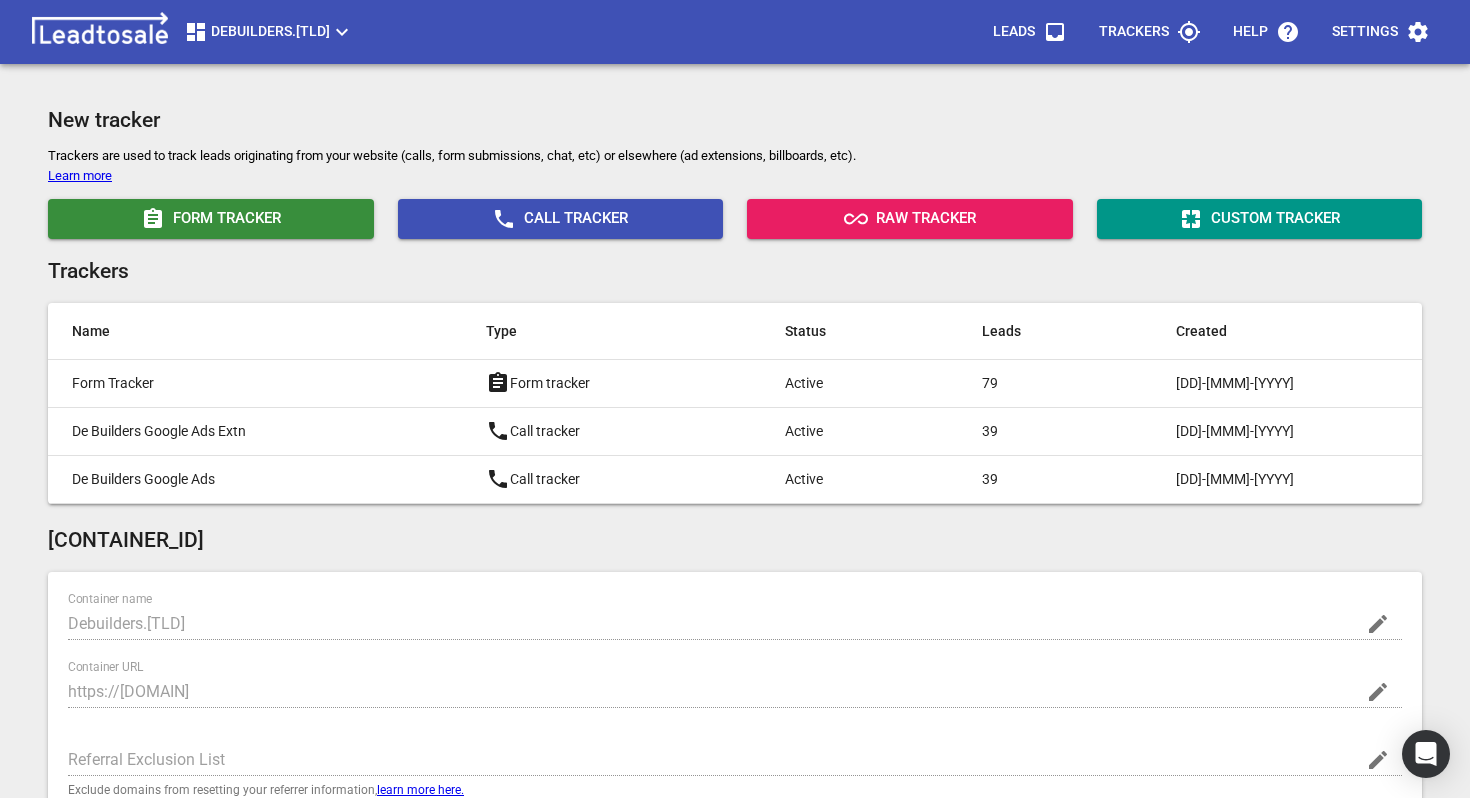 click on "Settings" at bounding box center (1381, 32) 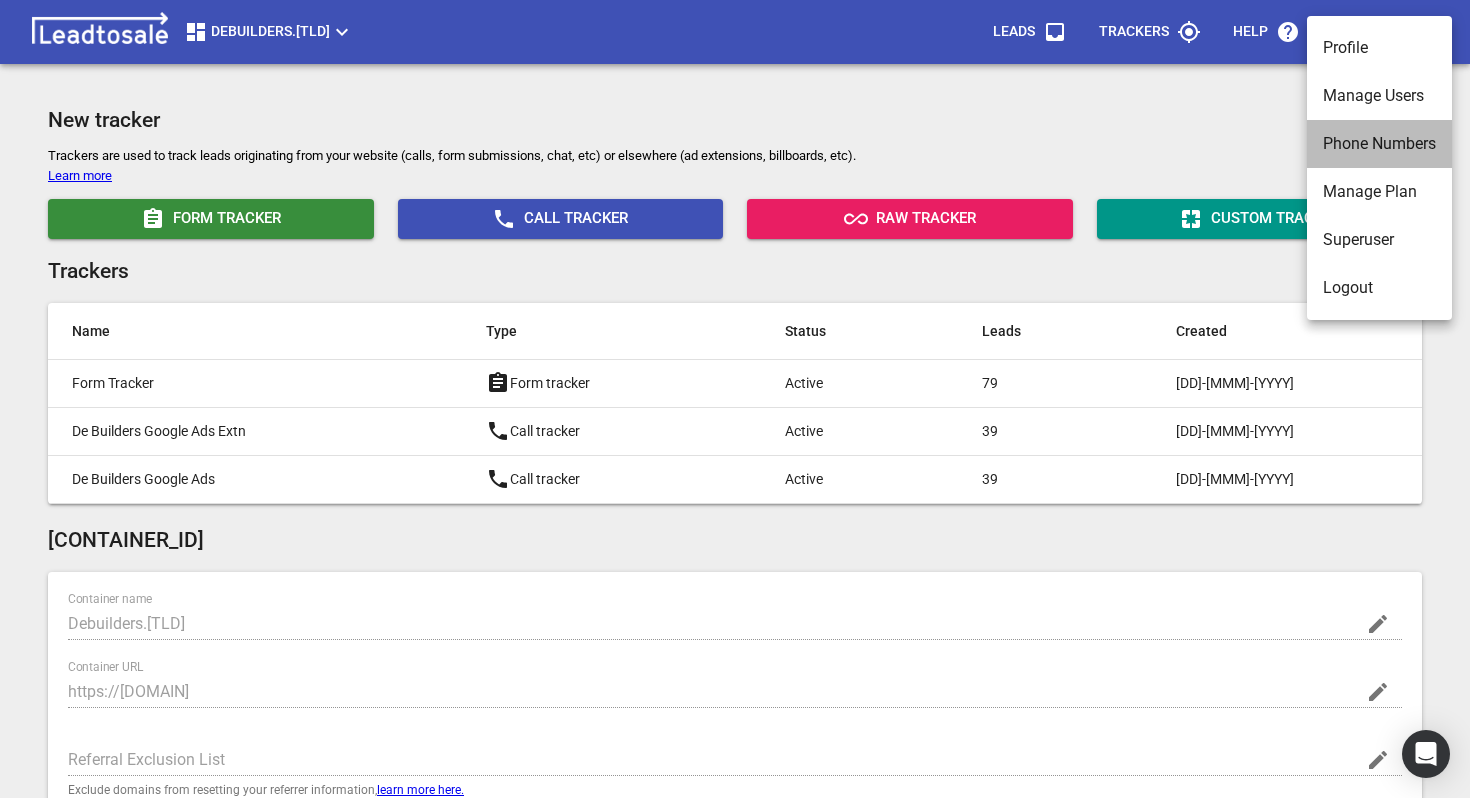 click on "Phone Numbers" at bounding box center (1379, 144) 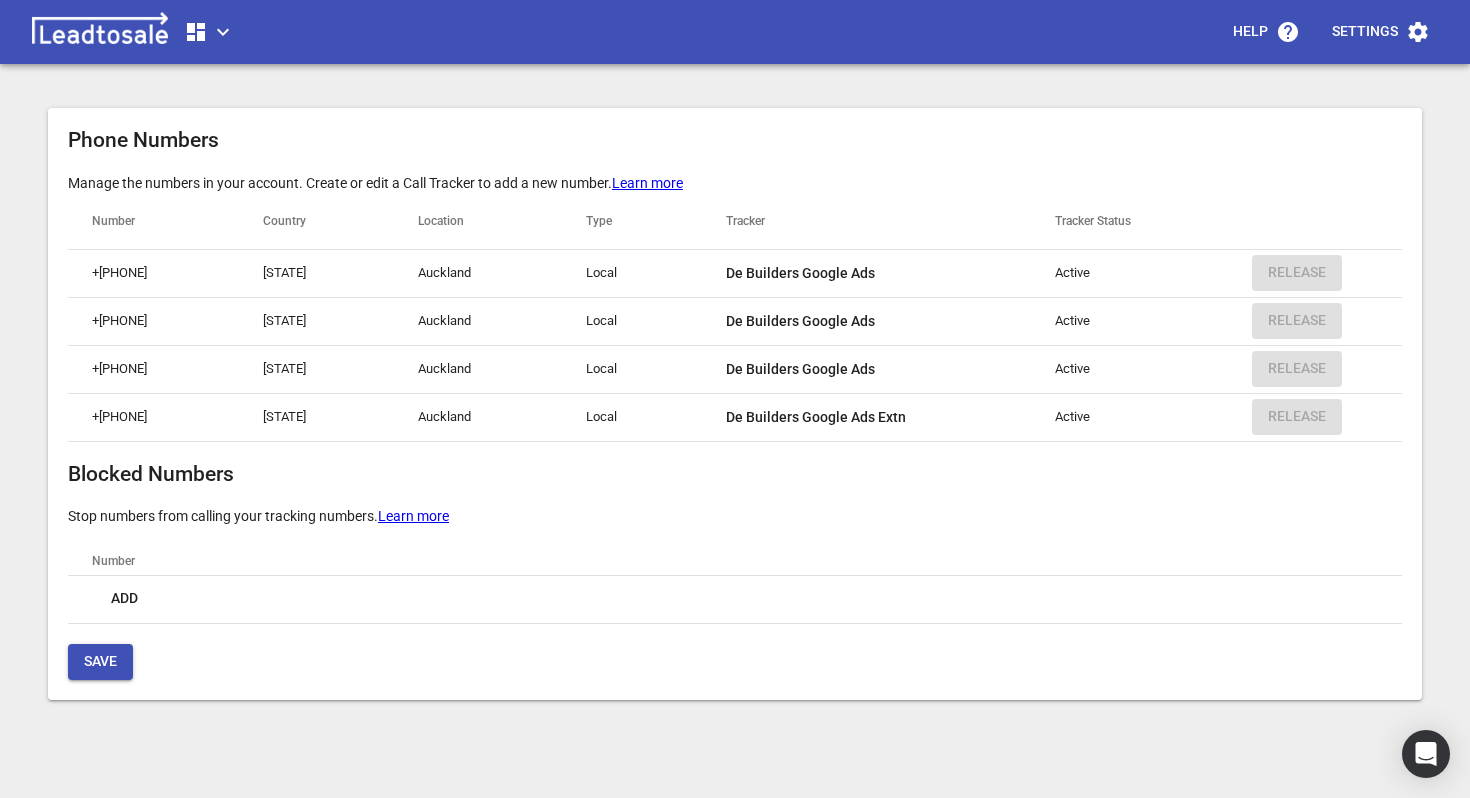 drag, startPoint x: 177, startPoint y: 419, endPoint x: 113, endPoint y: 419, distance: 64 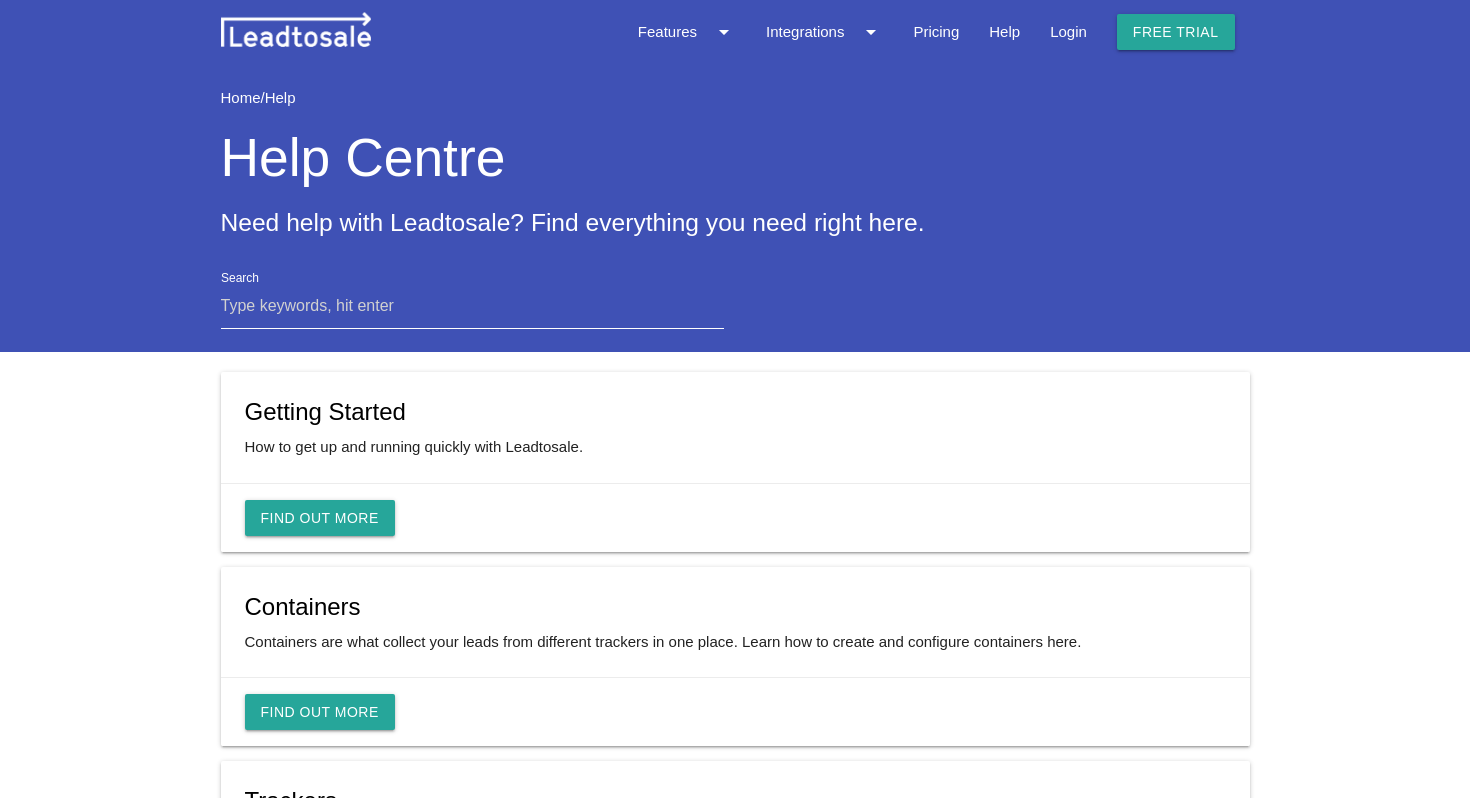 scroll, scrollTop: 0, scrollLeft: 0, axis: both 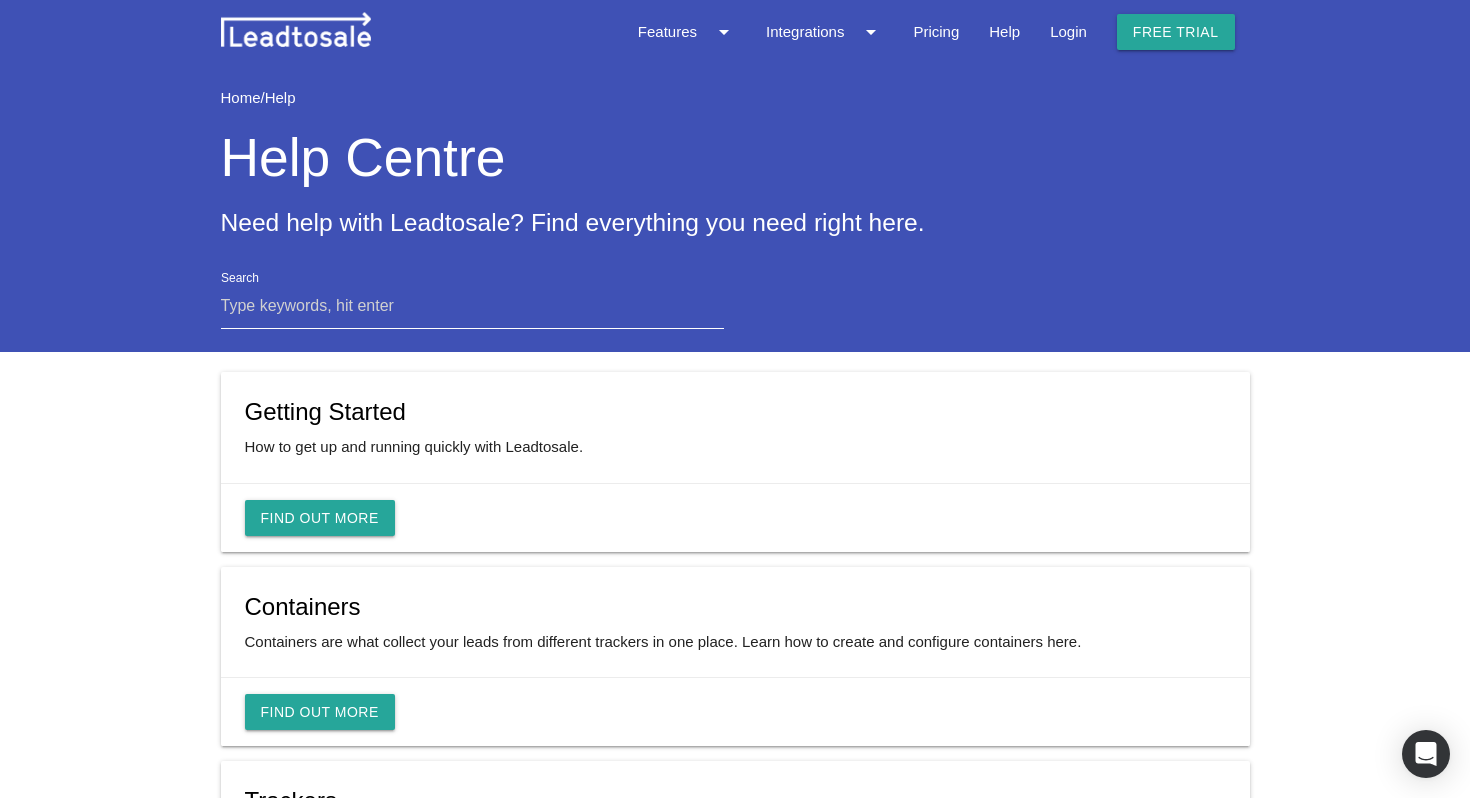 click on "Home" at bounding box center [241, 97] 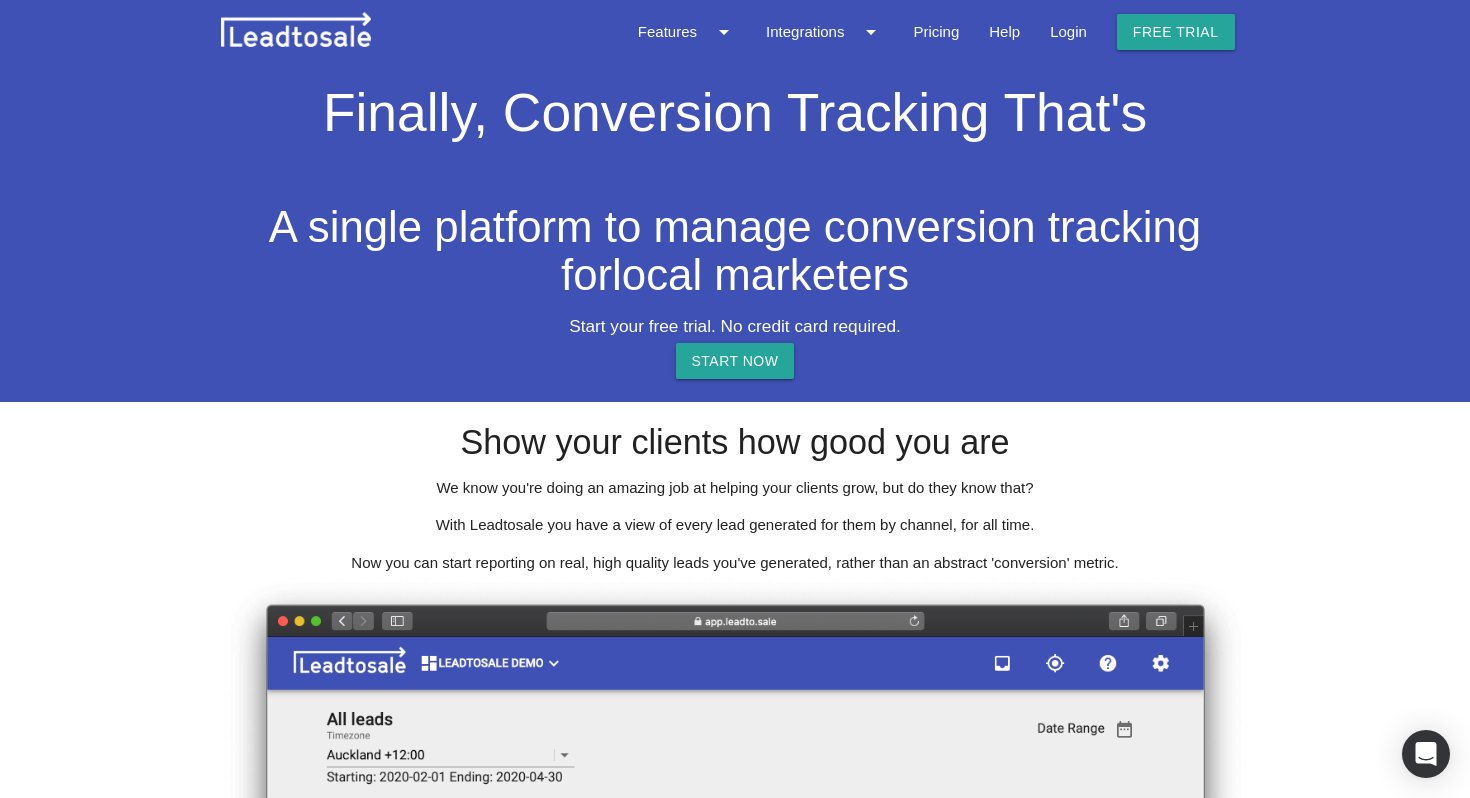 select on "NZ" 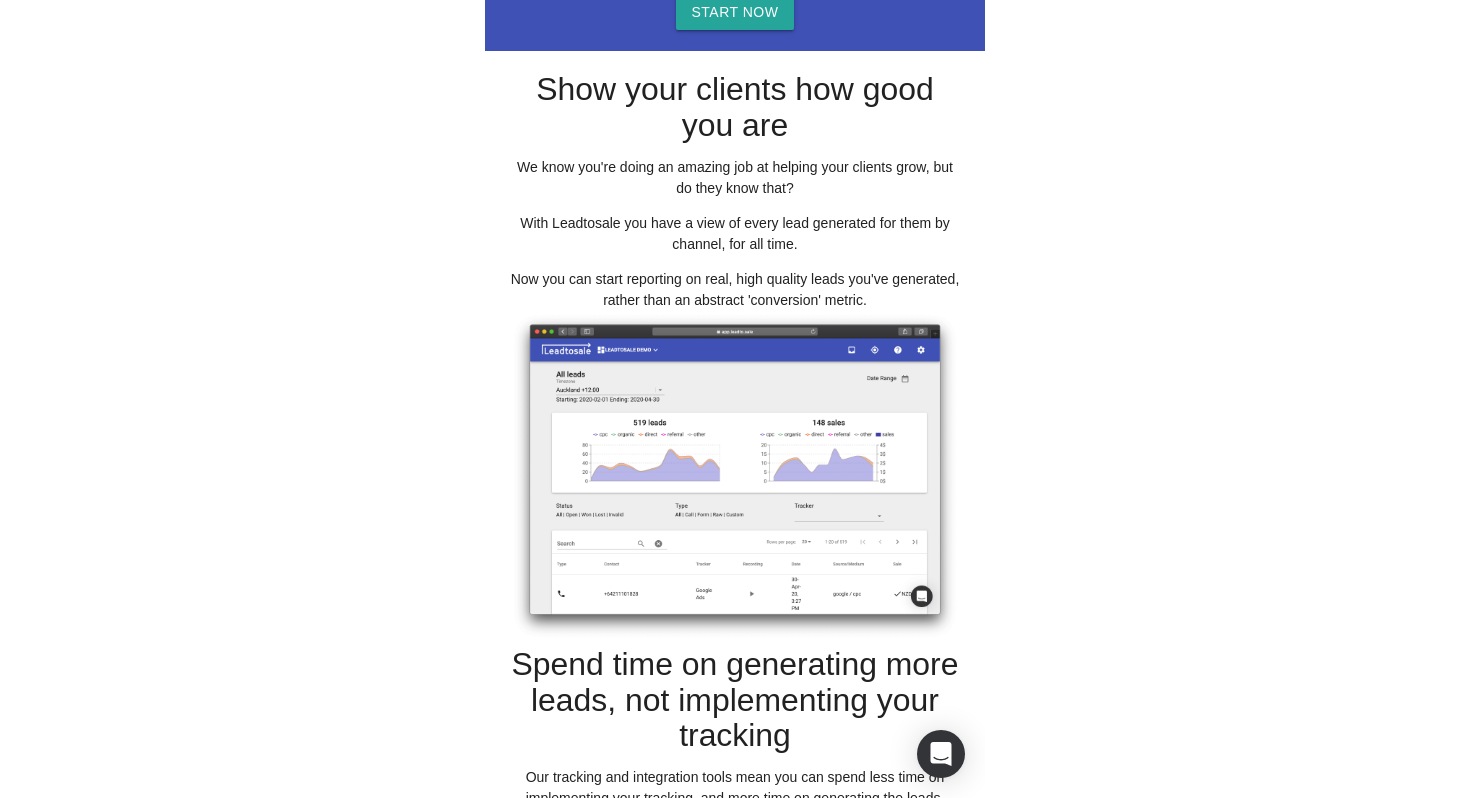 scroll, scrollTop: 0, scrollLeft: 0, axis: both 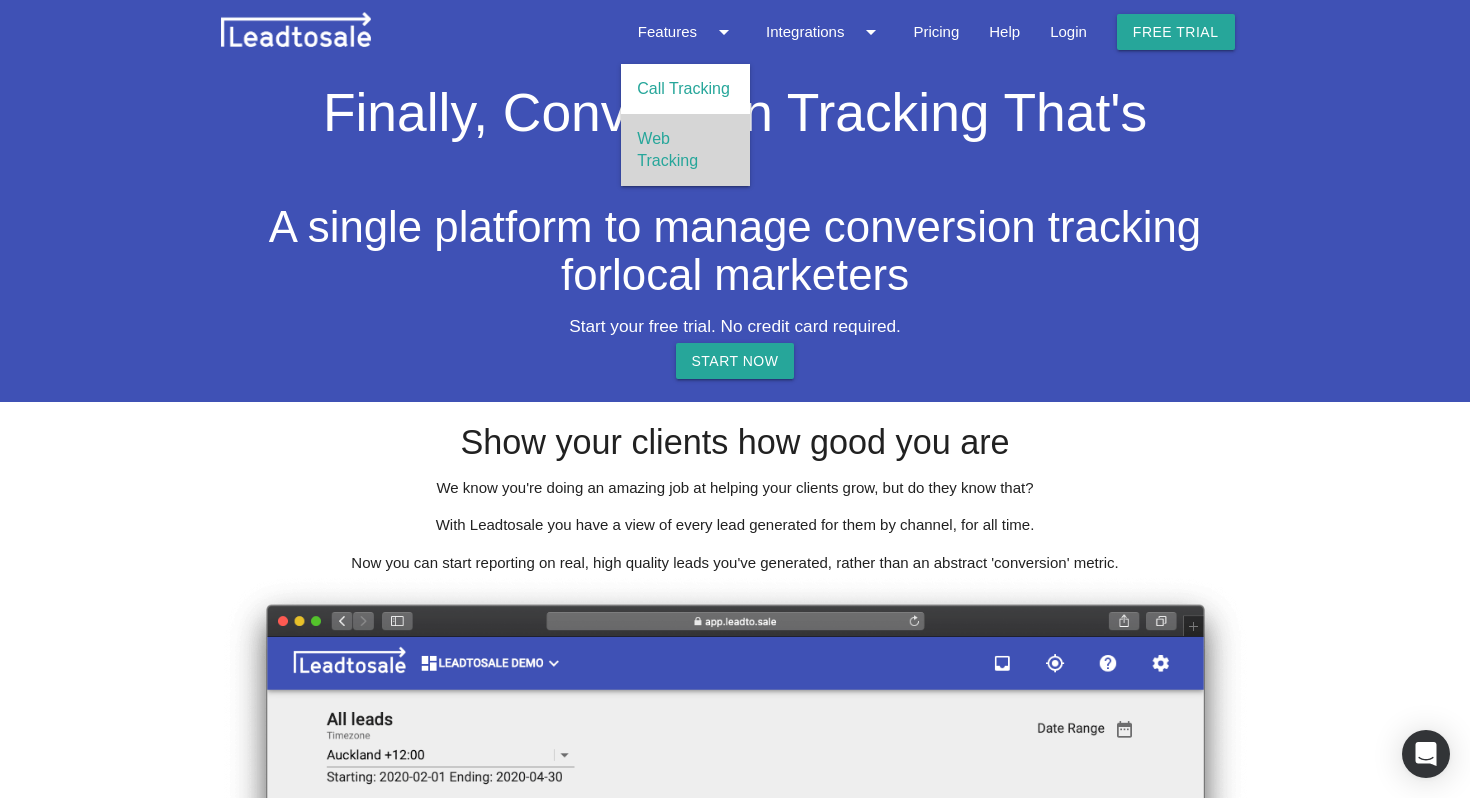 click on "Web Tracking" at bounding box center [685, 150] 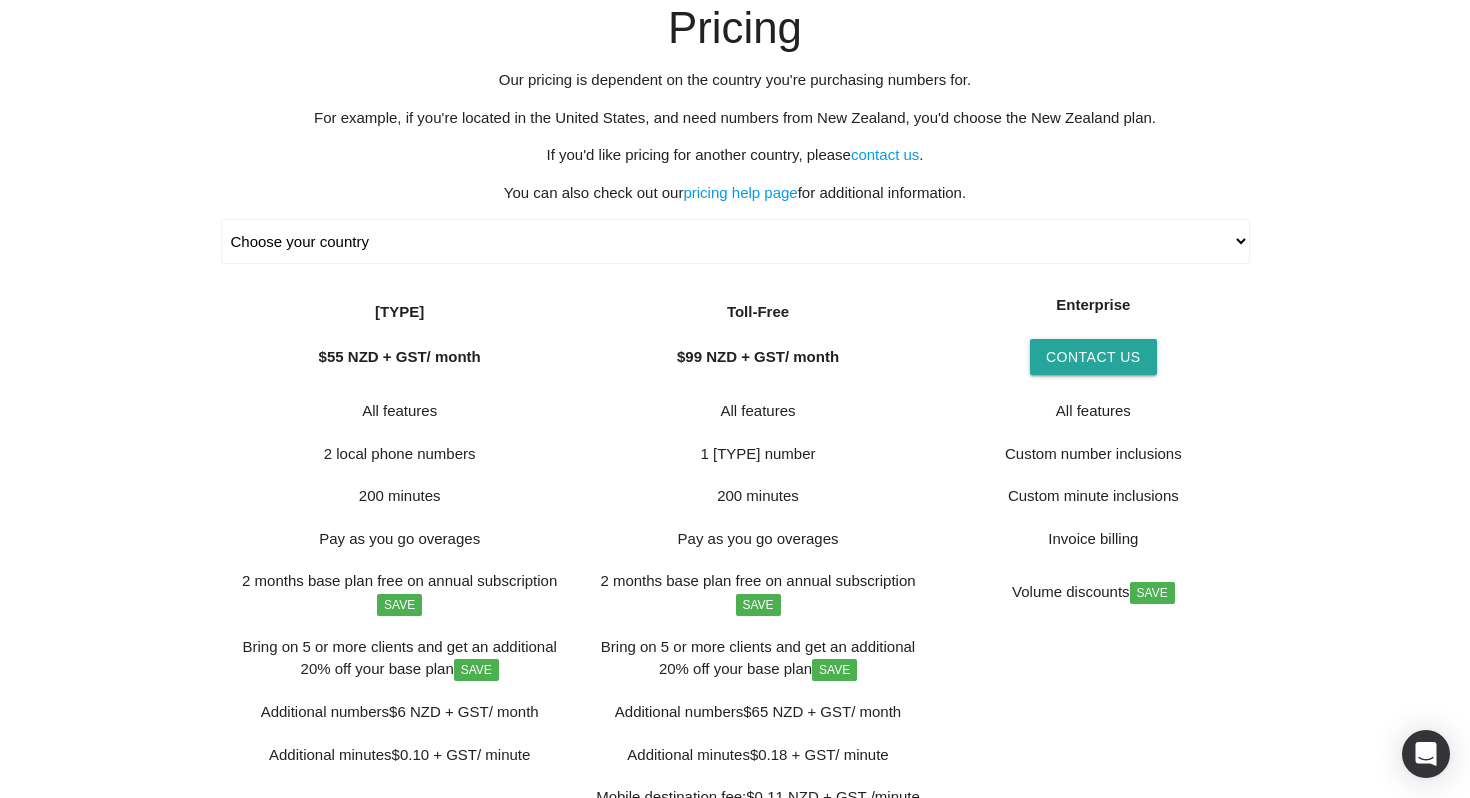 scroll, scrollTop: 4366, scrollLeft: 0, axis: vertical 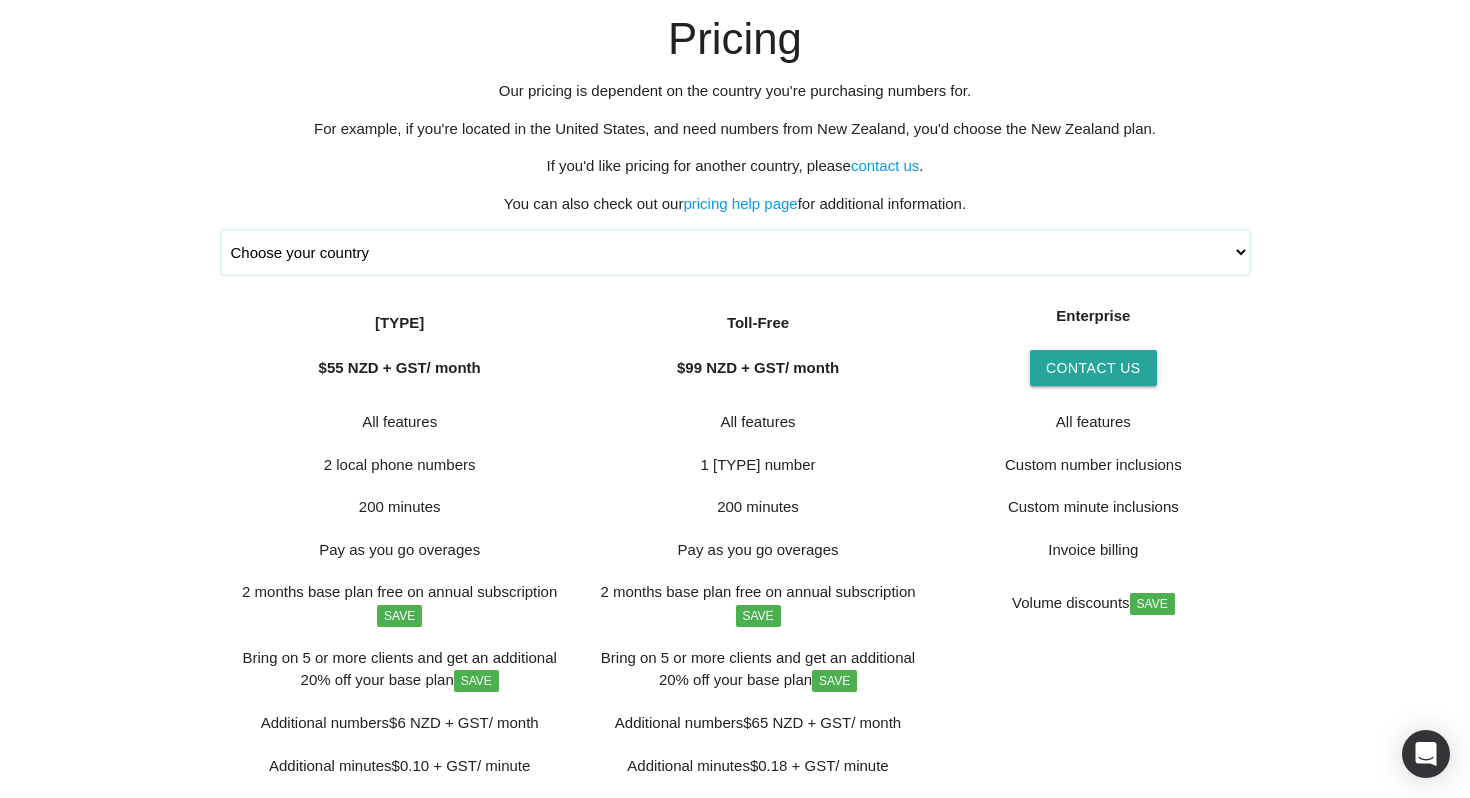 click on "Choose your country
🇦🇺 Australia
🇳🇿 New Zealand
🇲🇾 Malaysia
🇸🇬 Singapore
🇺🇸 United States
🇨🇦 Canada
🌍 Global" at bounding box center [735, 252] 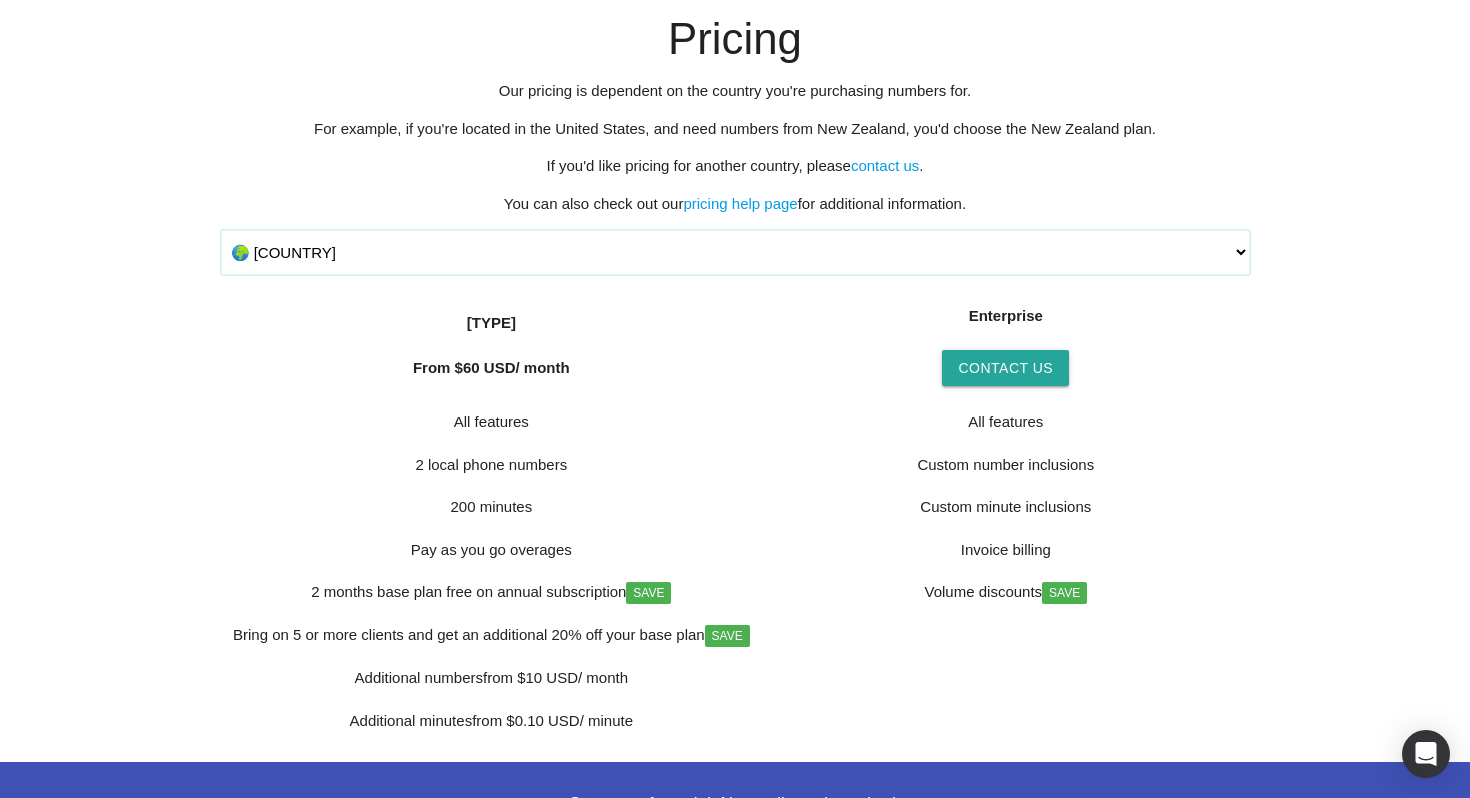 click on "Choose your country
🇦🇺 Australia
🇳🇿 New Zealand
🇲🇾 Malaysia
🇸🇬 Singapore
🇺🇸 United States
🇨🇦 Canada
🌍 Global" at bounding box center (735, 252) 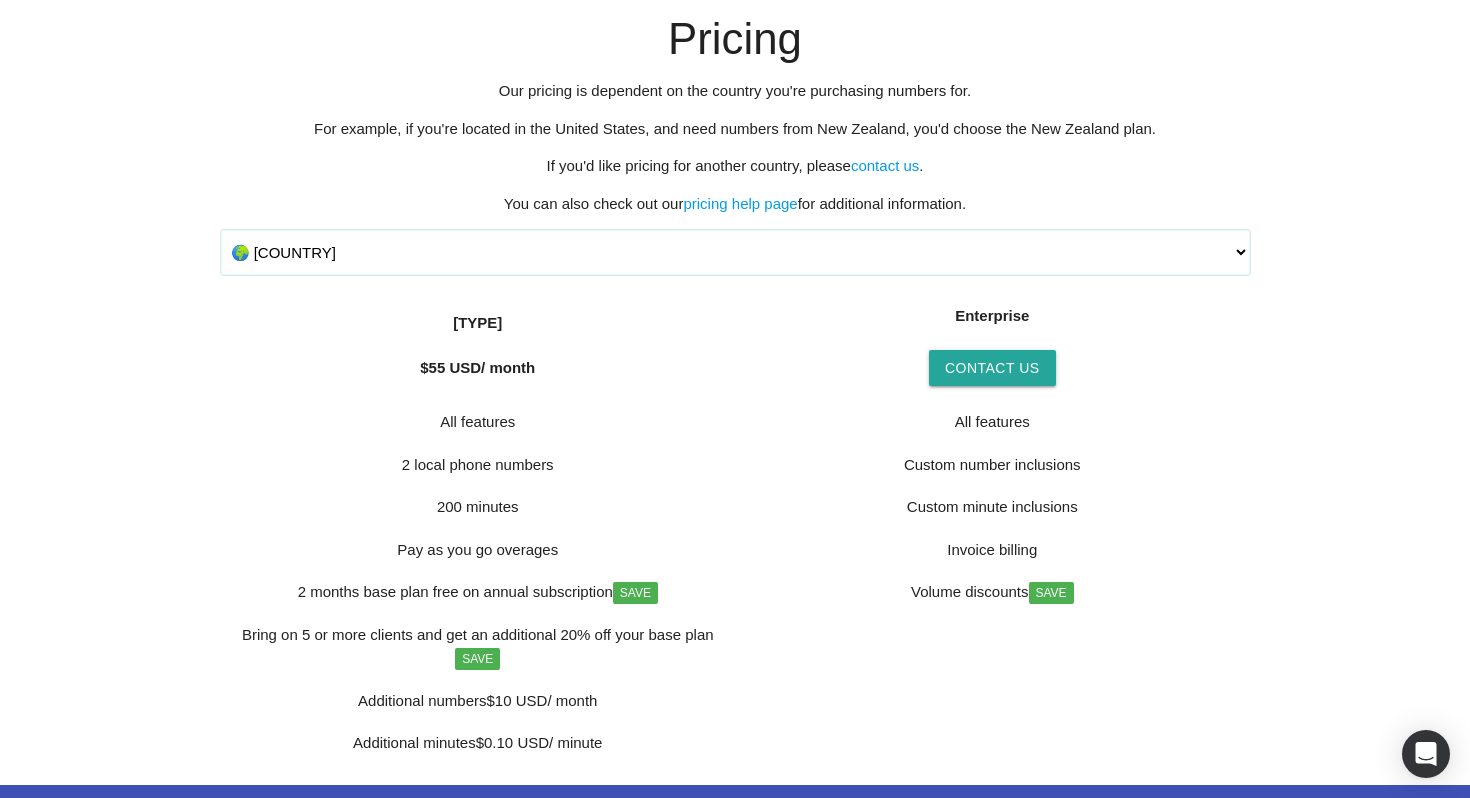 click on "Choose your country
🇦🇺 Australia
🇳🇿 New Zealand
🇲🇾 Malaysia
🇸🇬 Singapore
🇺🇸 United States
🇨🇦 Canada
🌍 Global" at bounding box center (735, 252) 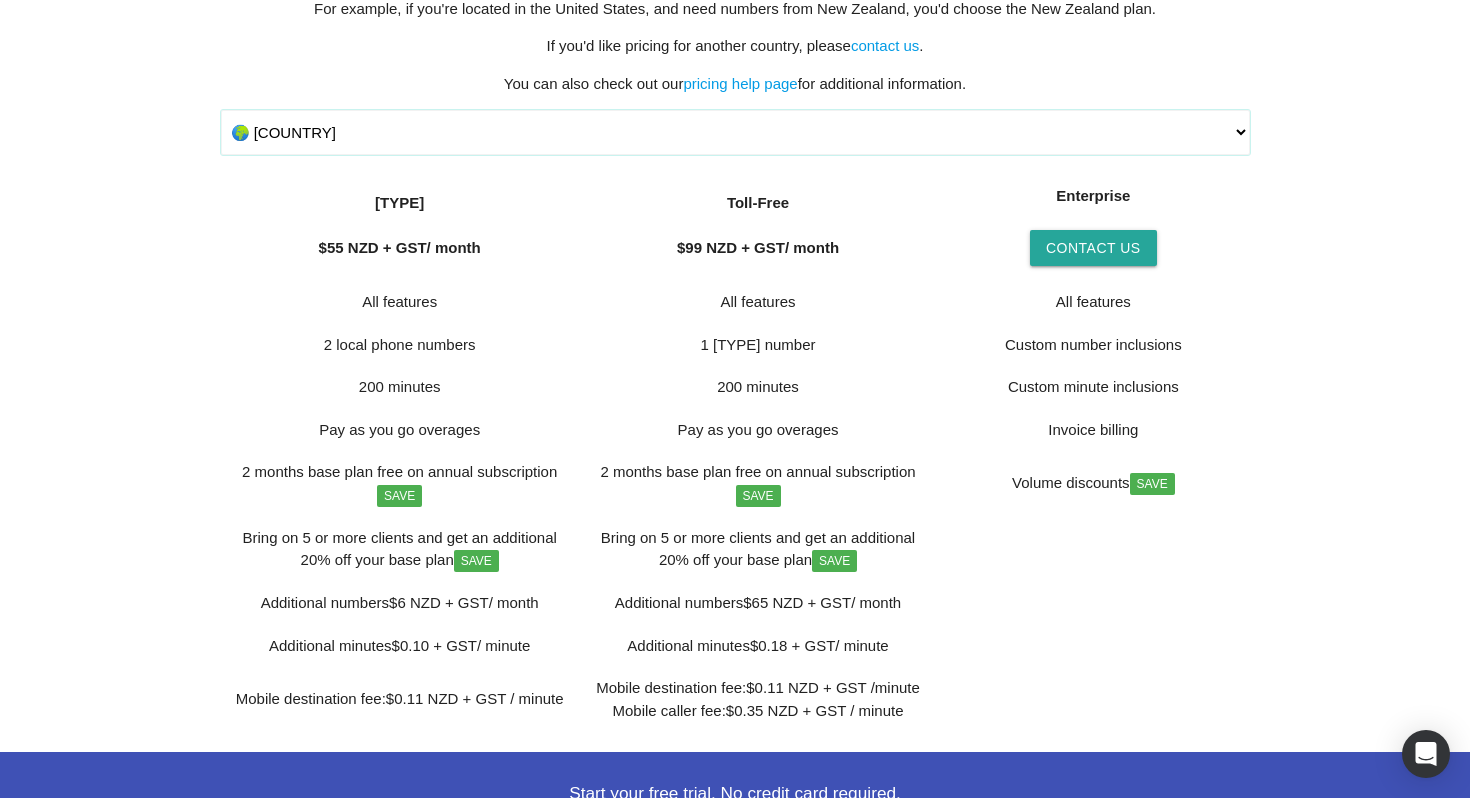 scroll, scrollTop: 4393, scrollLeft: 0, axis: vertical 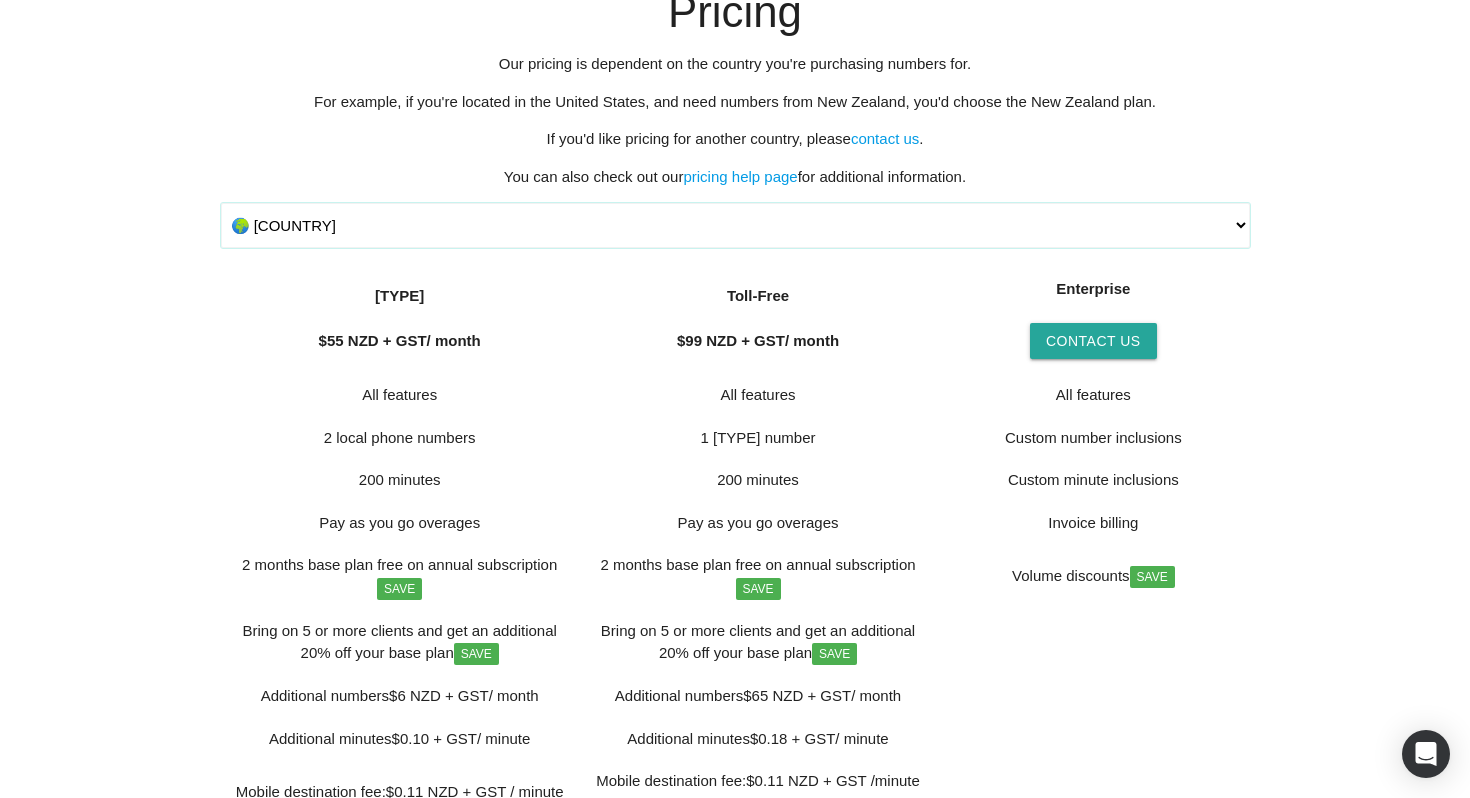 click on "Choose your country
🇦🇺 Australia
🇳🇿 New Zealand
🇲🇾 Malaysia
🇸🇬 Singapore
🇺🇸 United States
🇨🇦 Canada
🌍 Global" at bounding box center (735, 225) 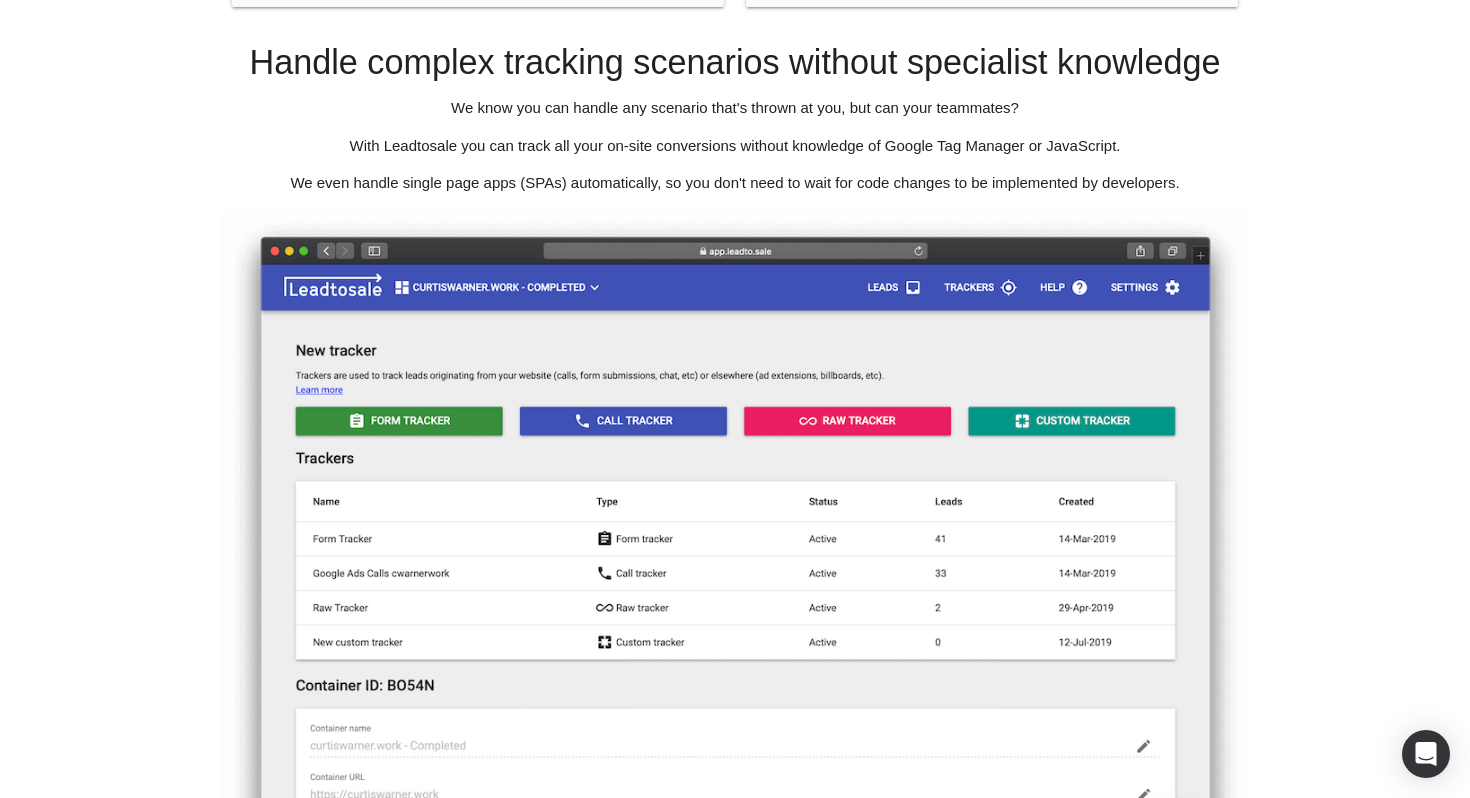 scroll, scrollTop: 0, scrollLeft: 0, axis: both 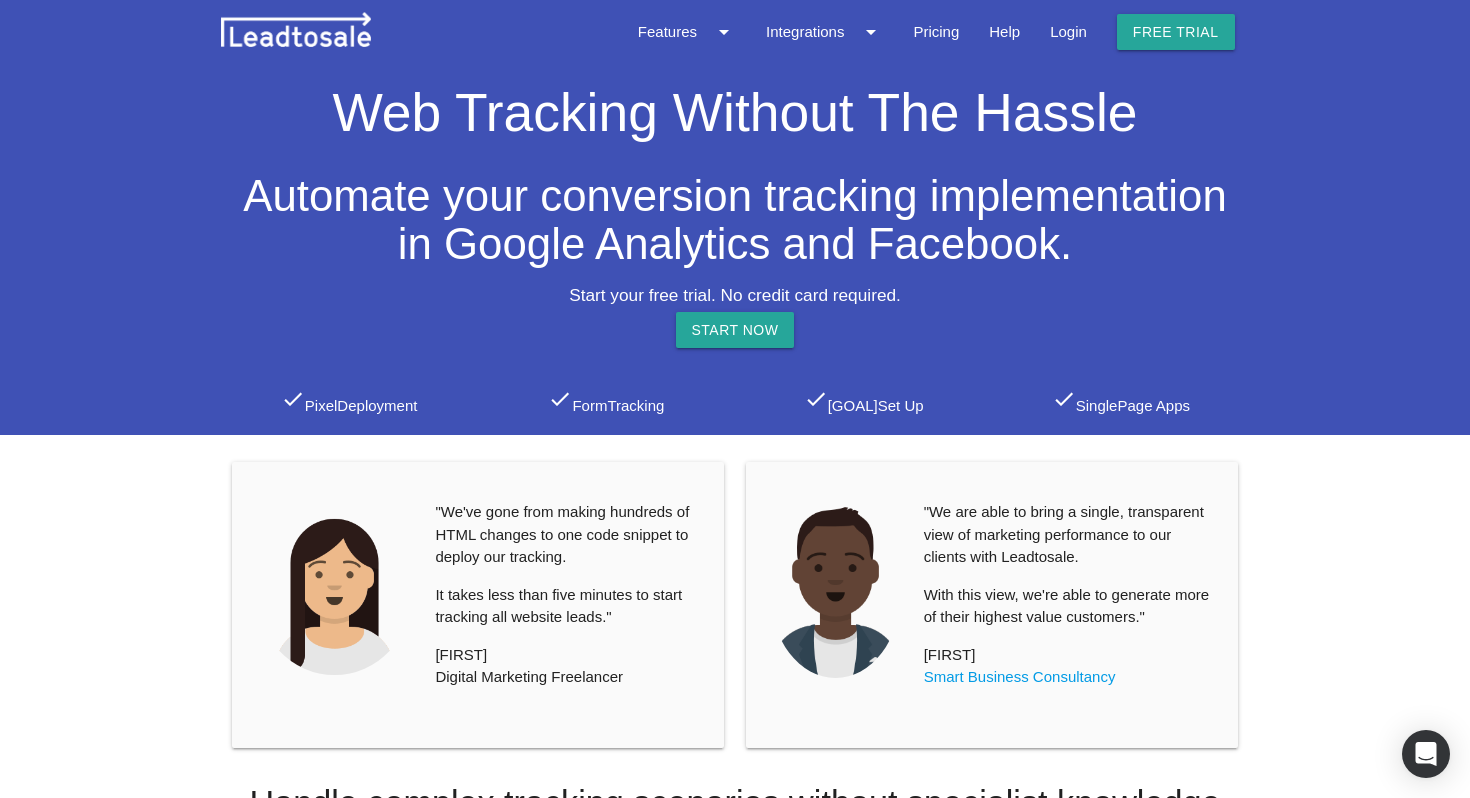 click at bounding box center (296, 29) 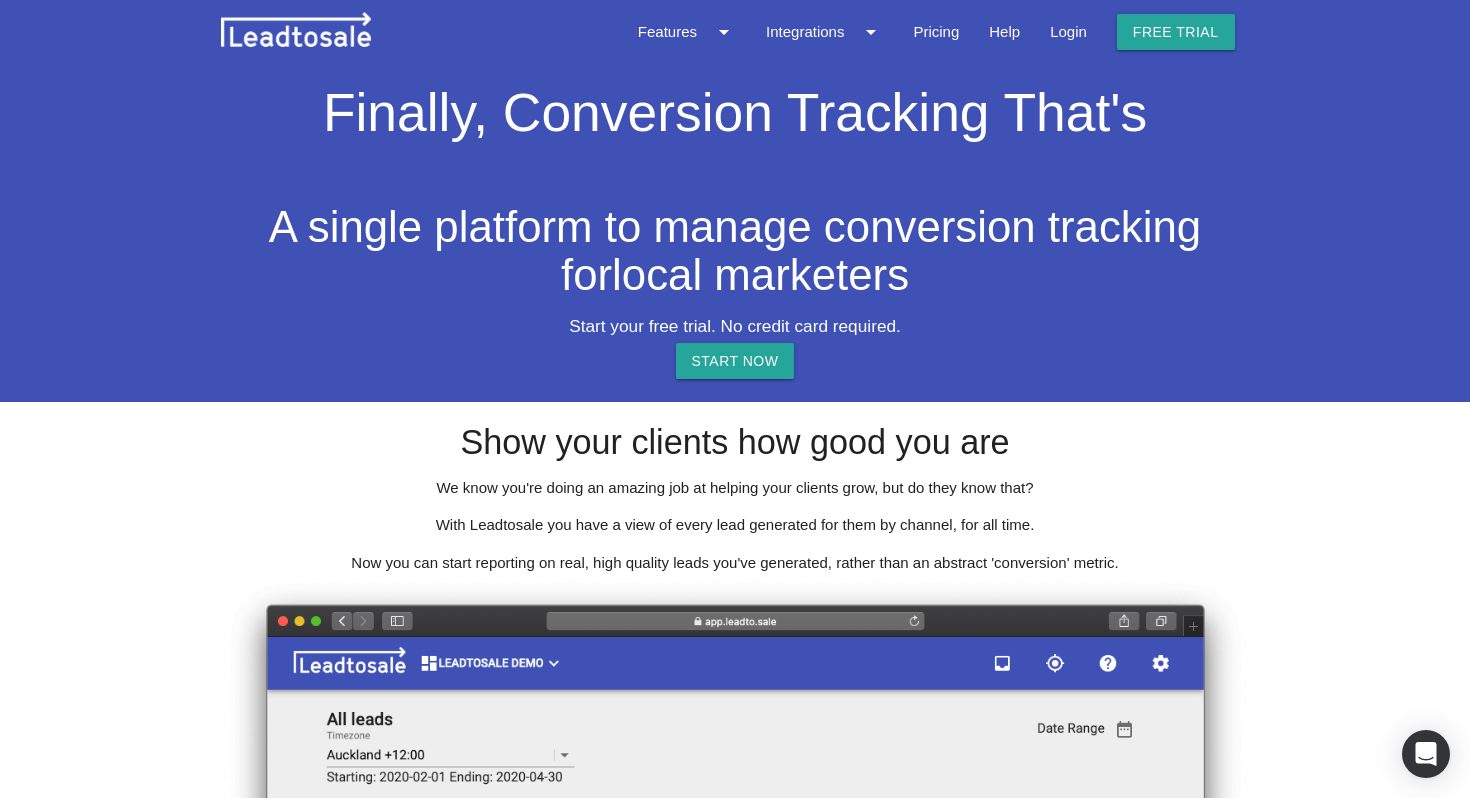 select on "NZ" 